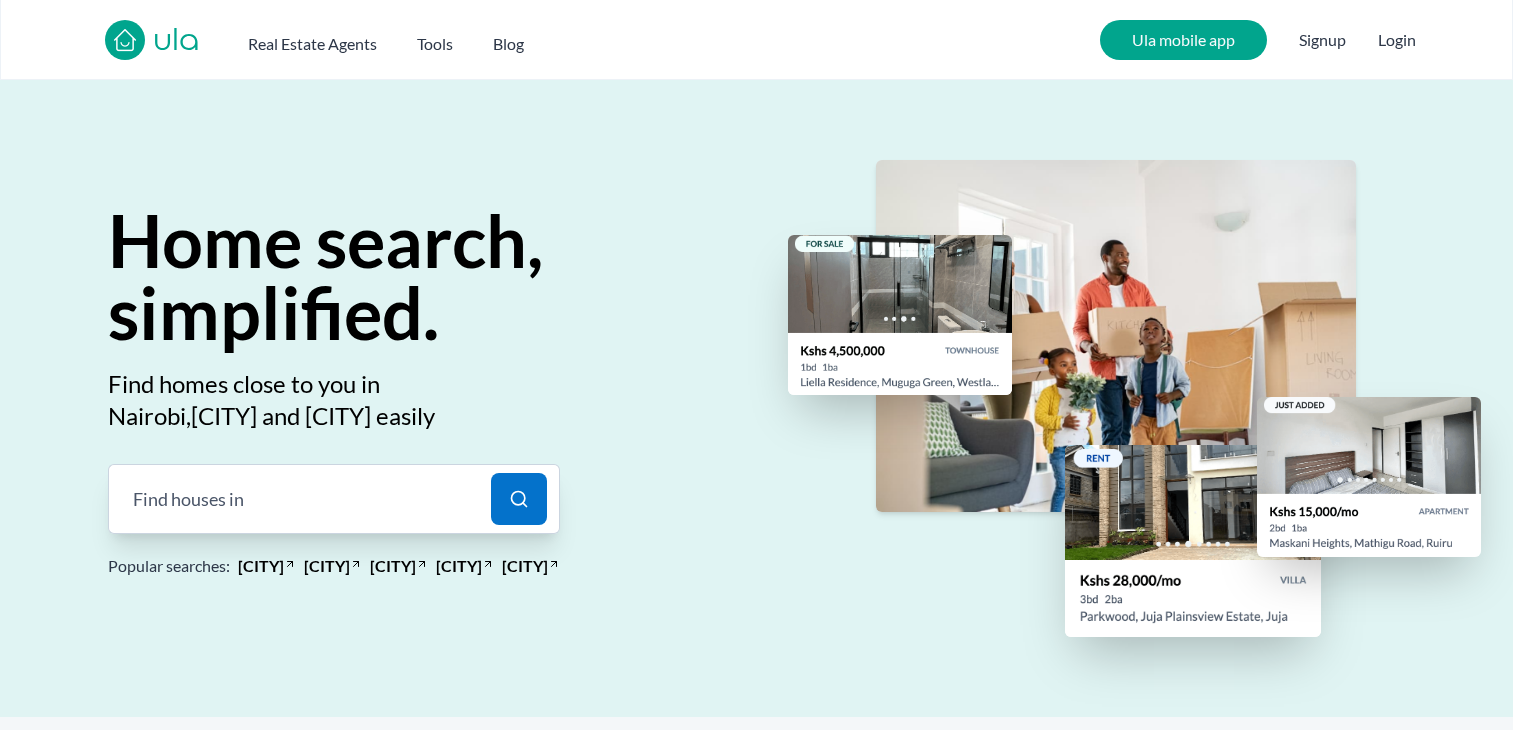 scroll, scrollTop: 0, scrollLeft: 0, axis: both 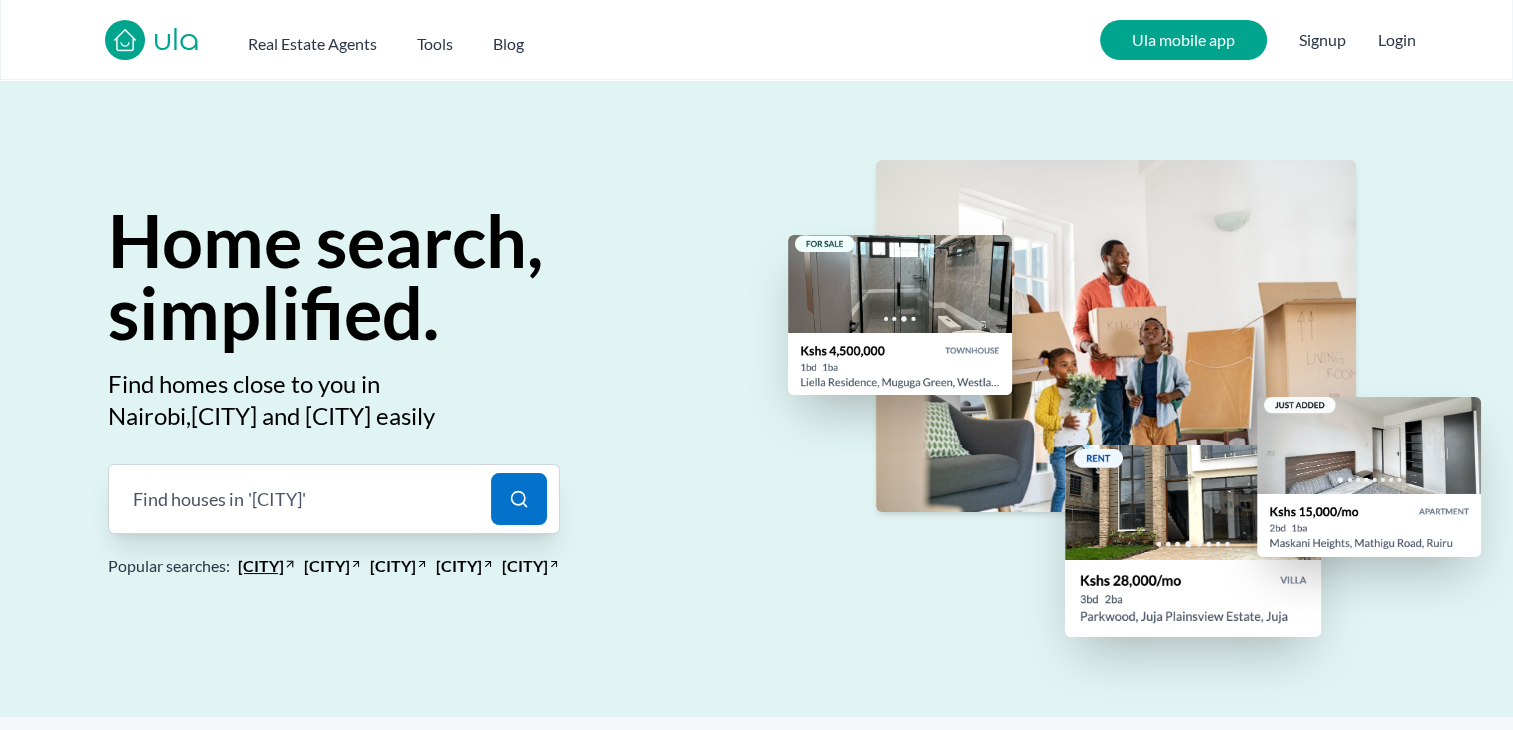 click on "South B" at bounding box center (261, 566) 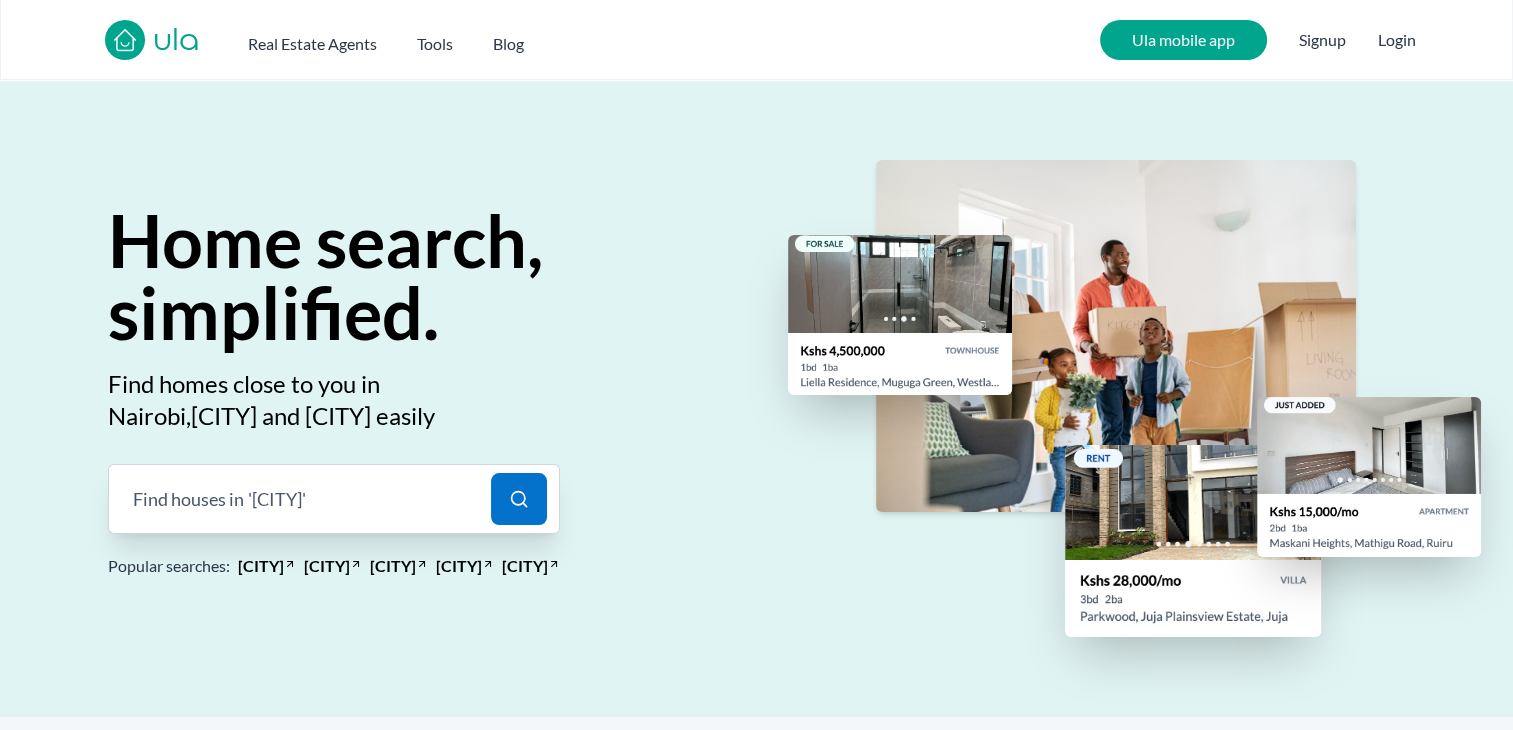 click on "Find houses in 'Donholm' |" at bounding box center [293, 499] 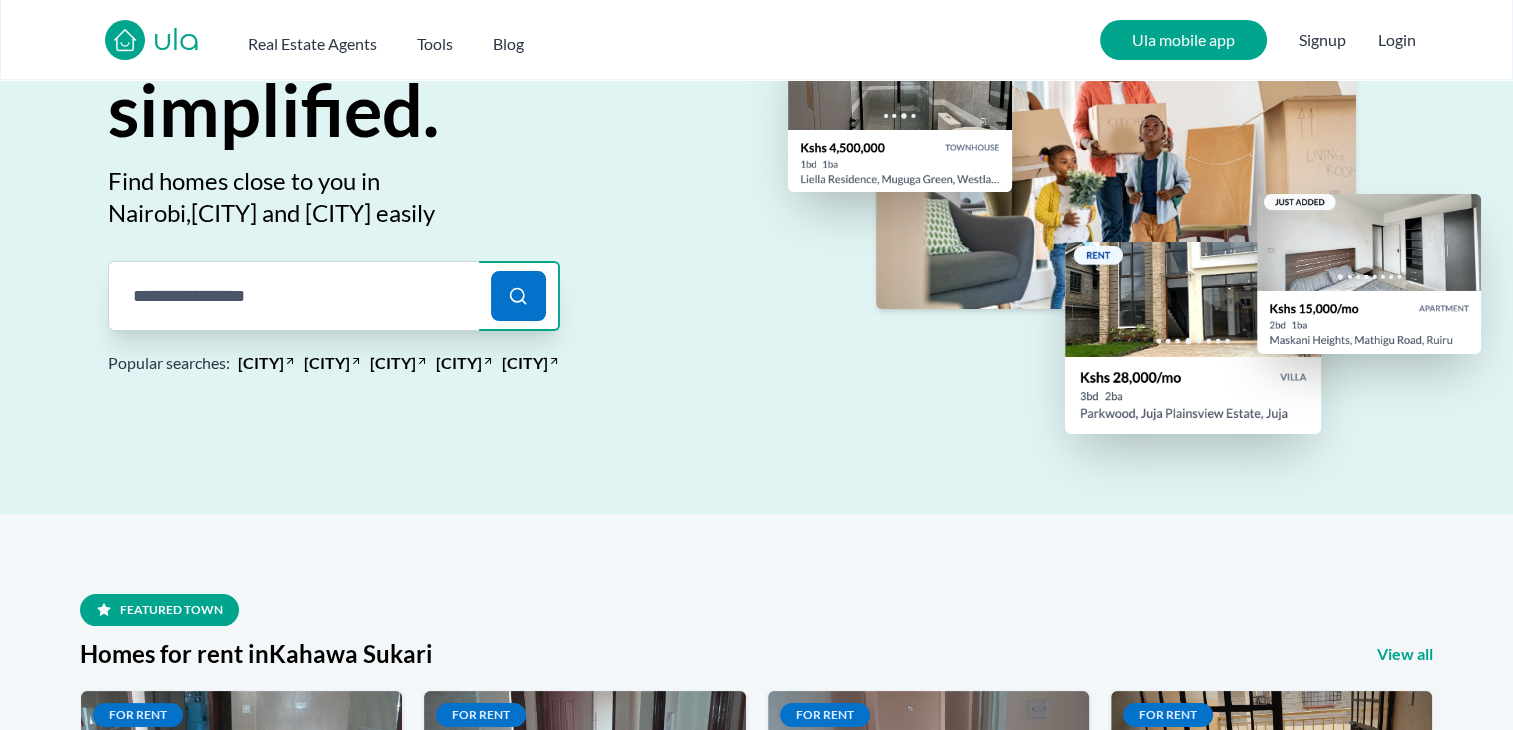 scroll, scrollTop: 204, scrollLeft: 0, axis: vertical 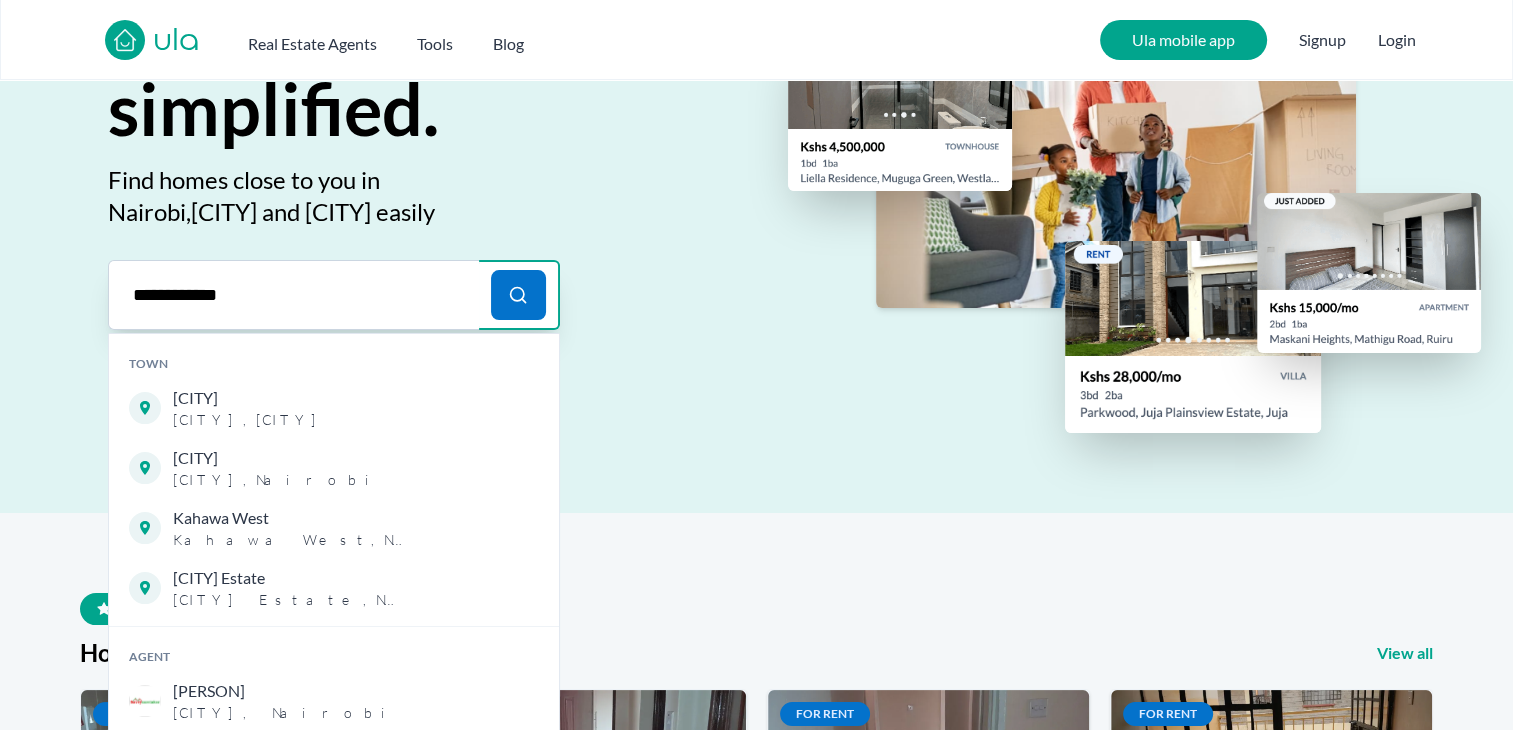 type on "**********" 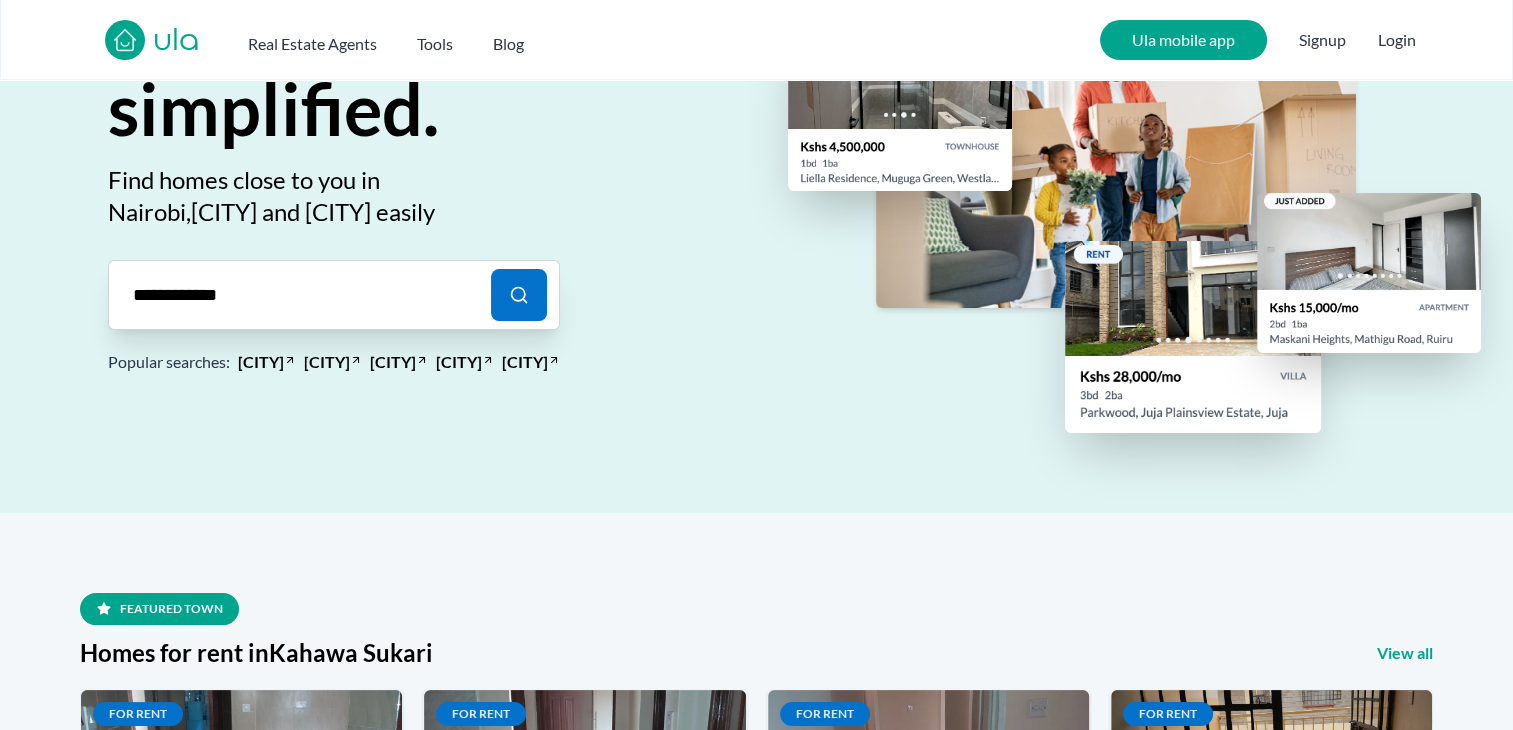type 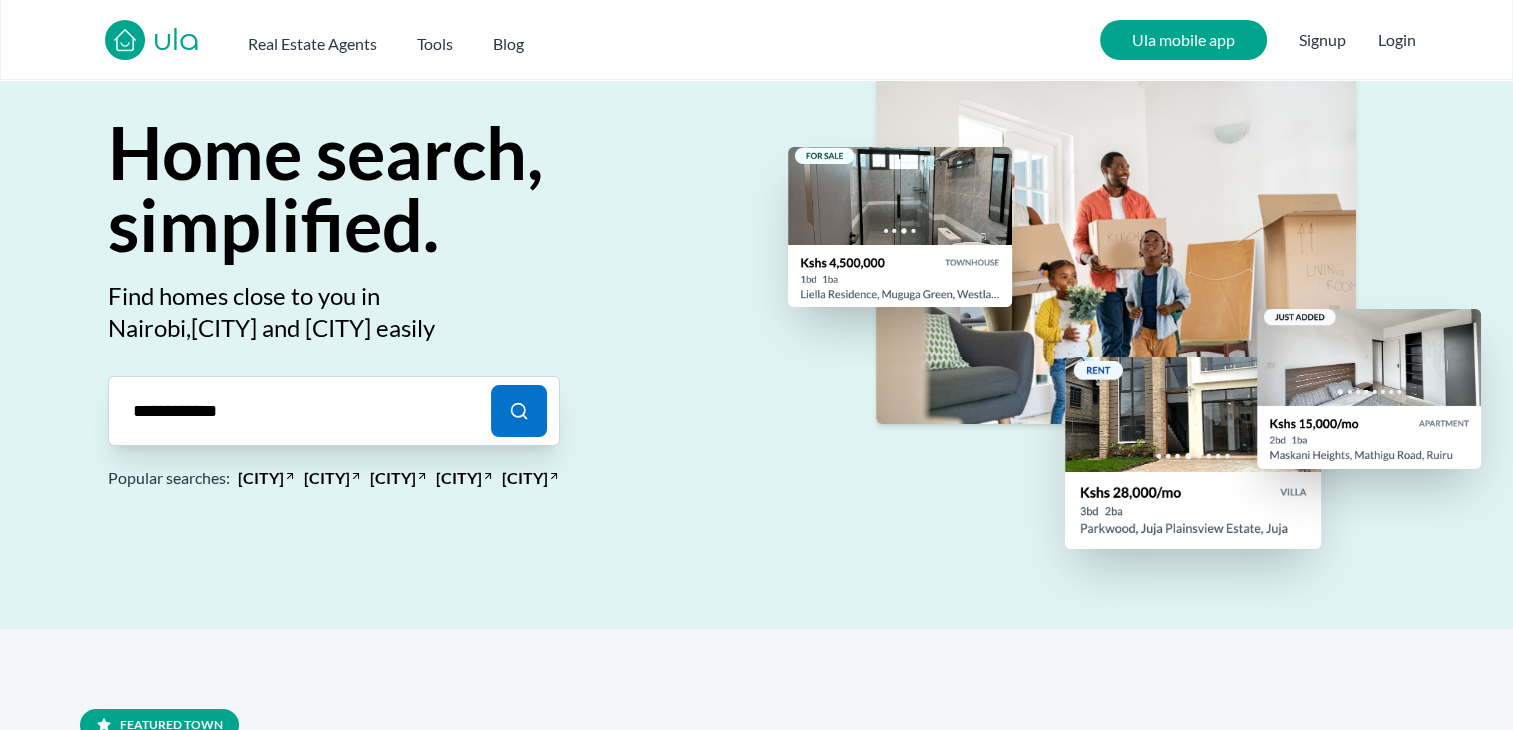 scroll, scrollTop: 84, scrollLeft: 0, axis: vertical 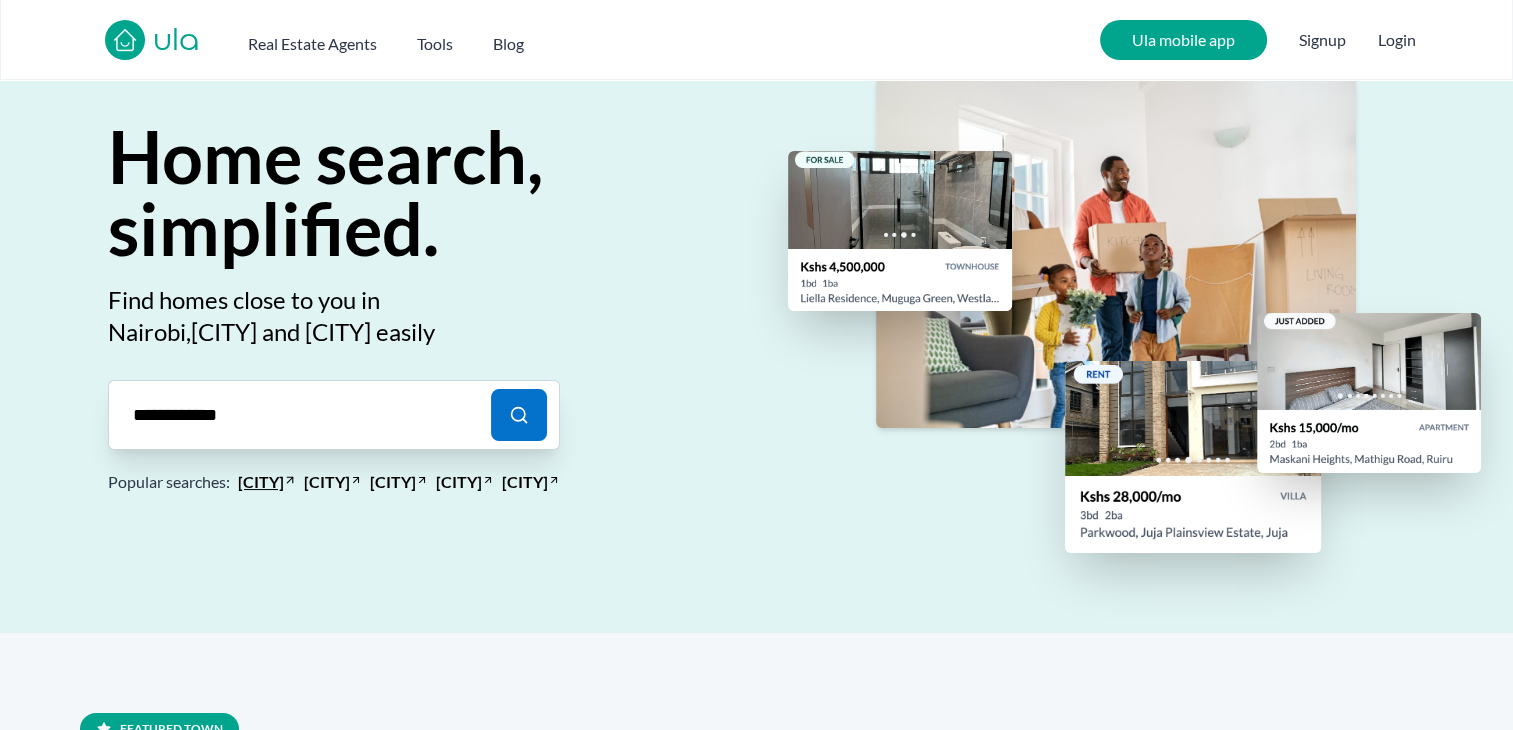 click on "[CITY]" at bounding box center (261, 482) 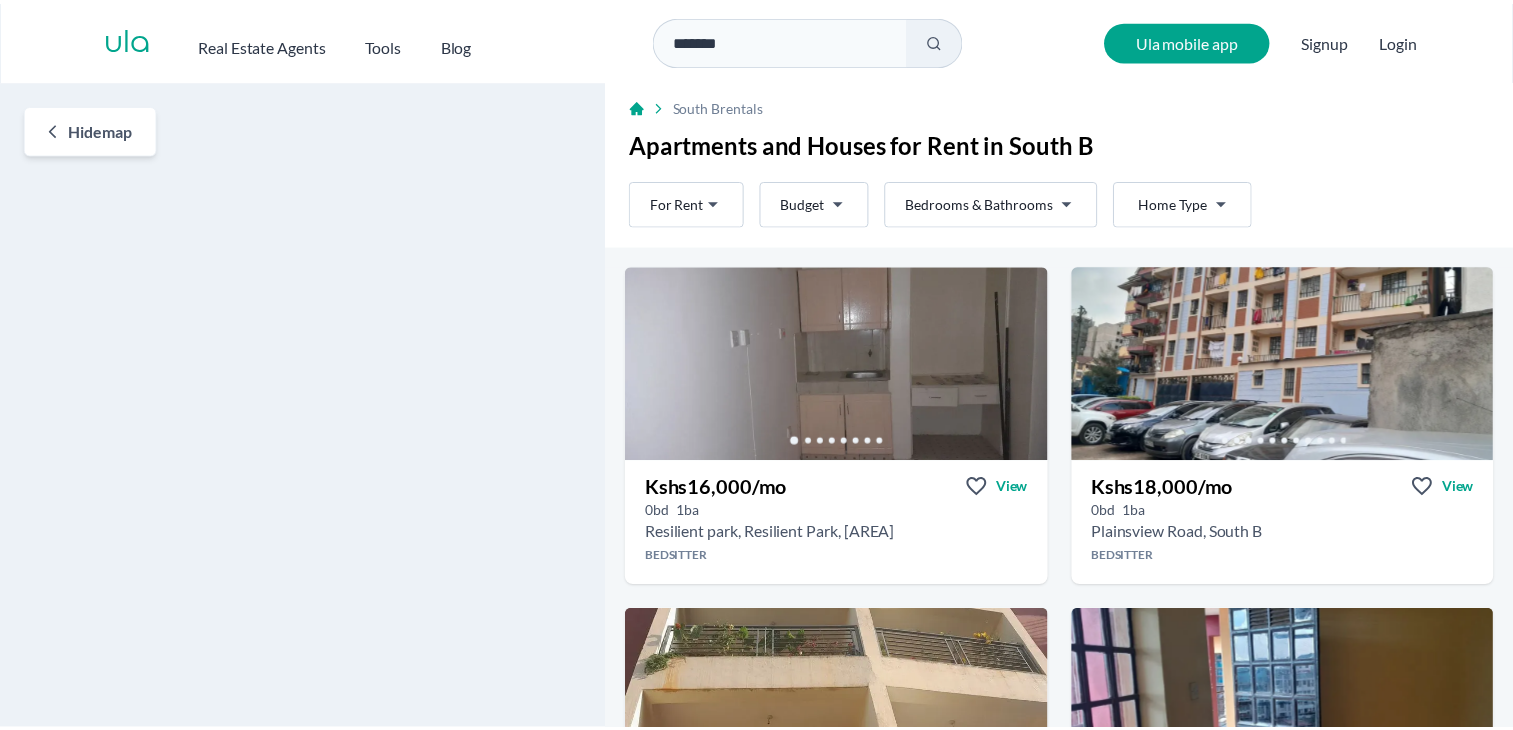 scroll, scrollTop: 0, scrollLeft: 0, axis: both 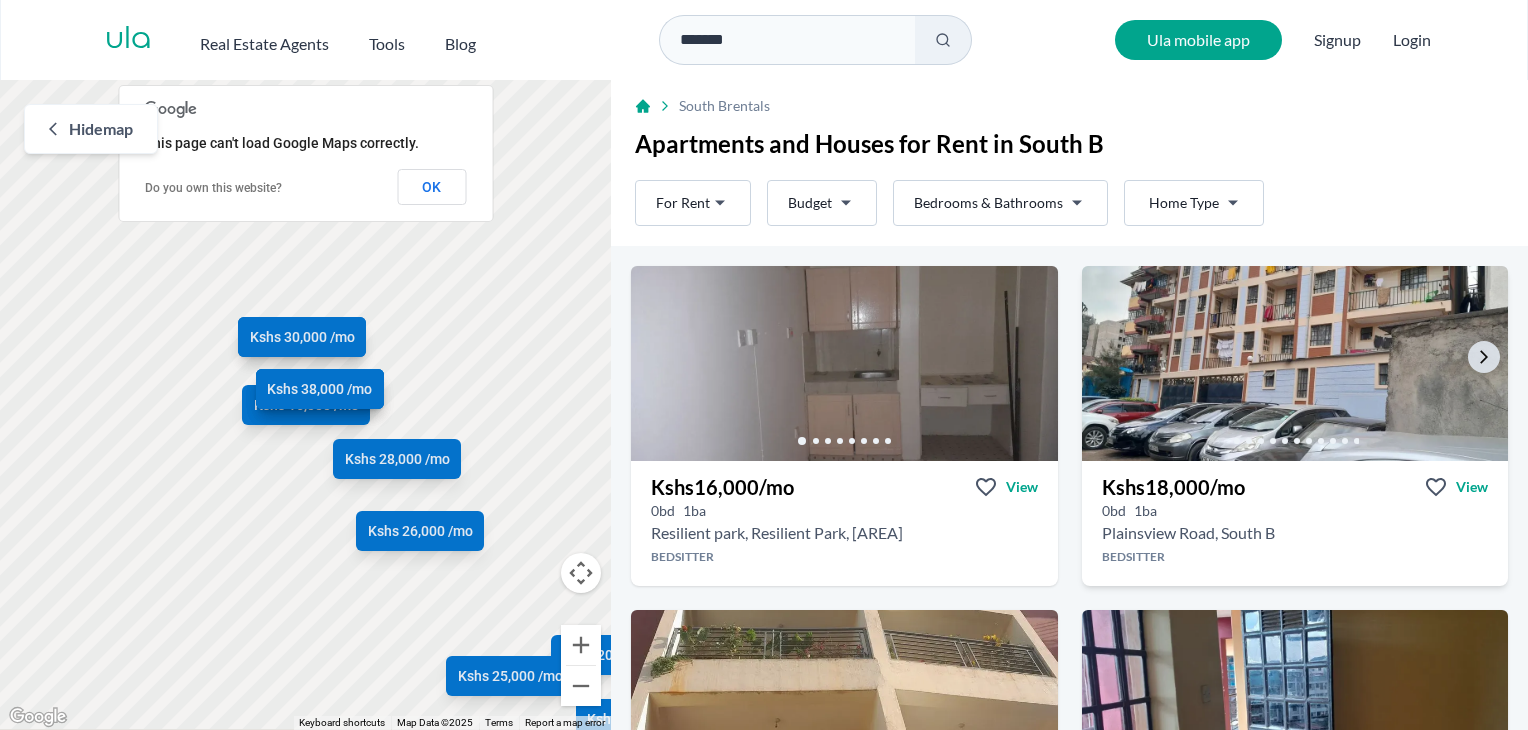 click at bounding box center (1295, 363) 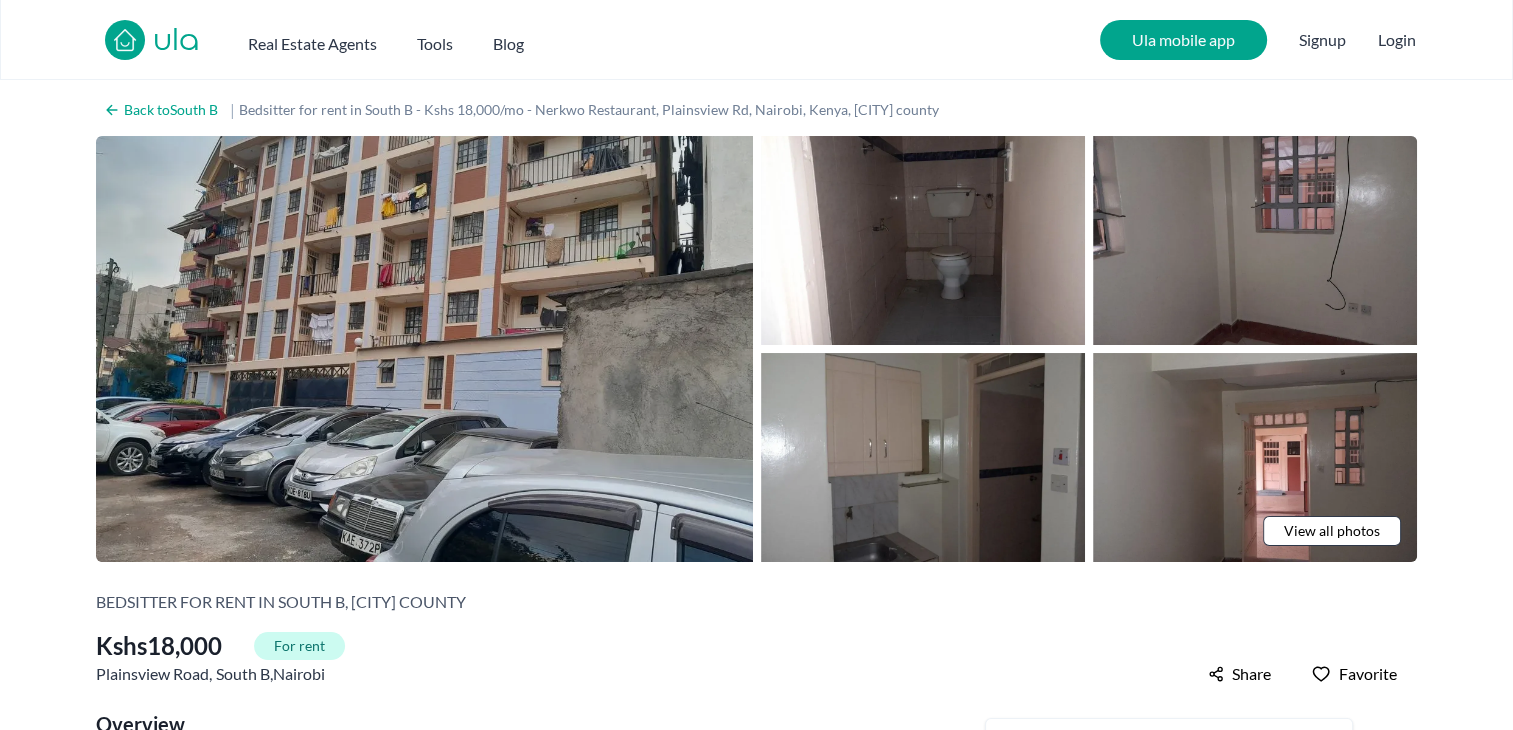 click at bounding box center [424, 349] 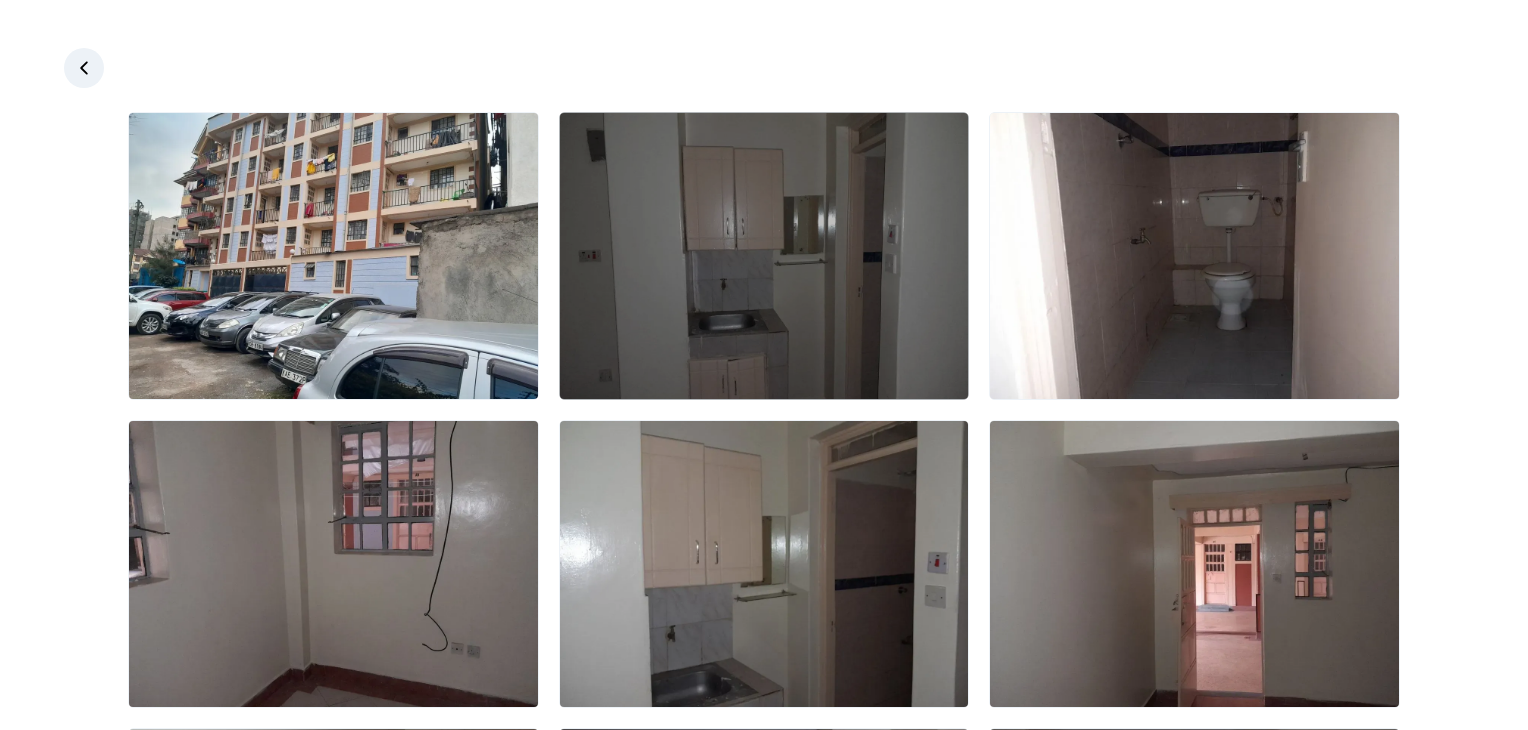 click at bounding box center [764, 256] 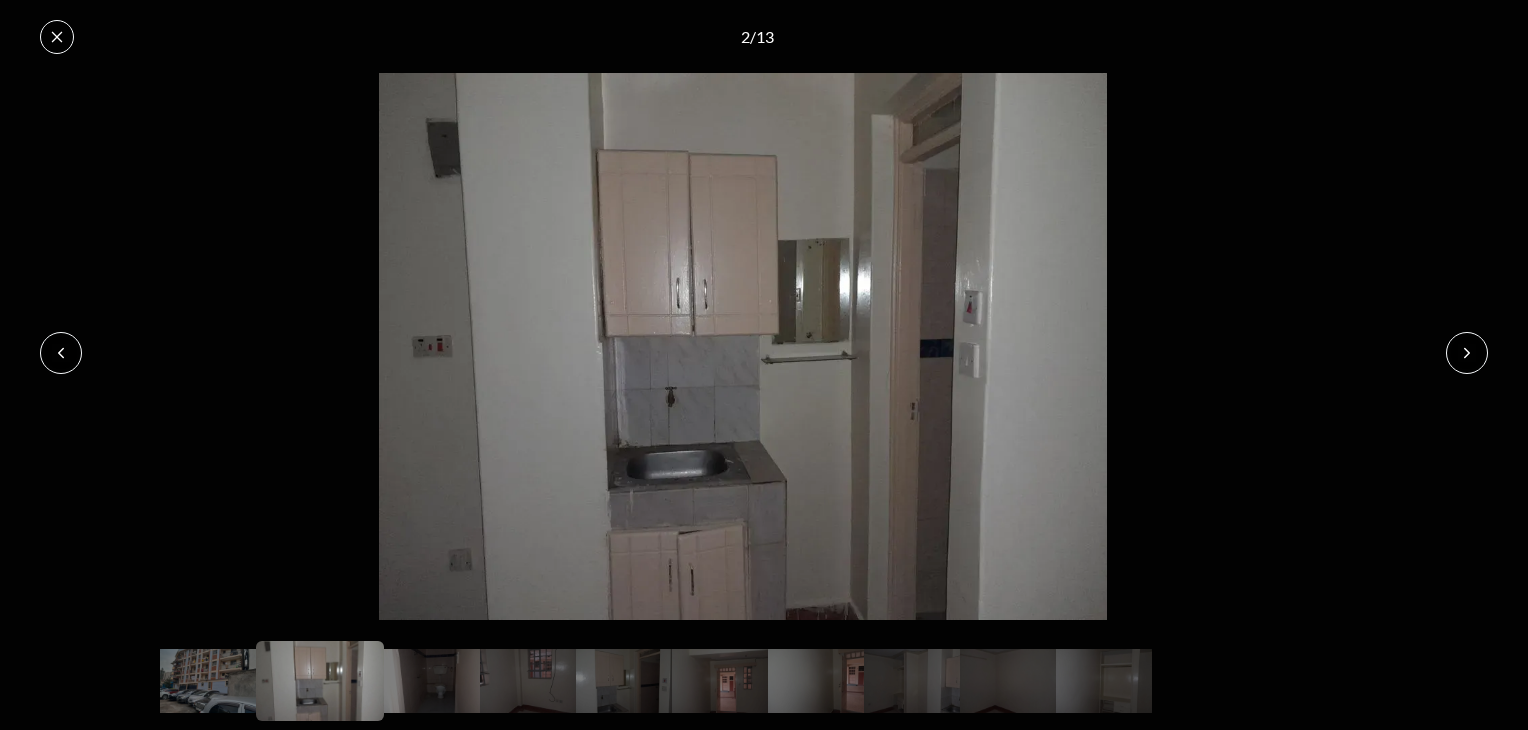type 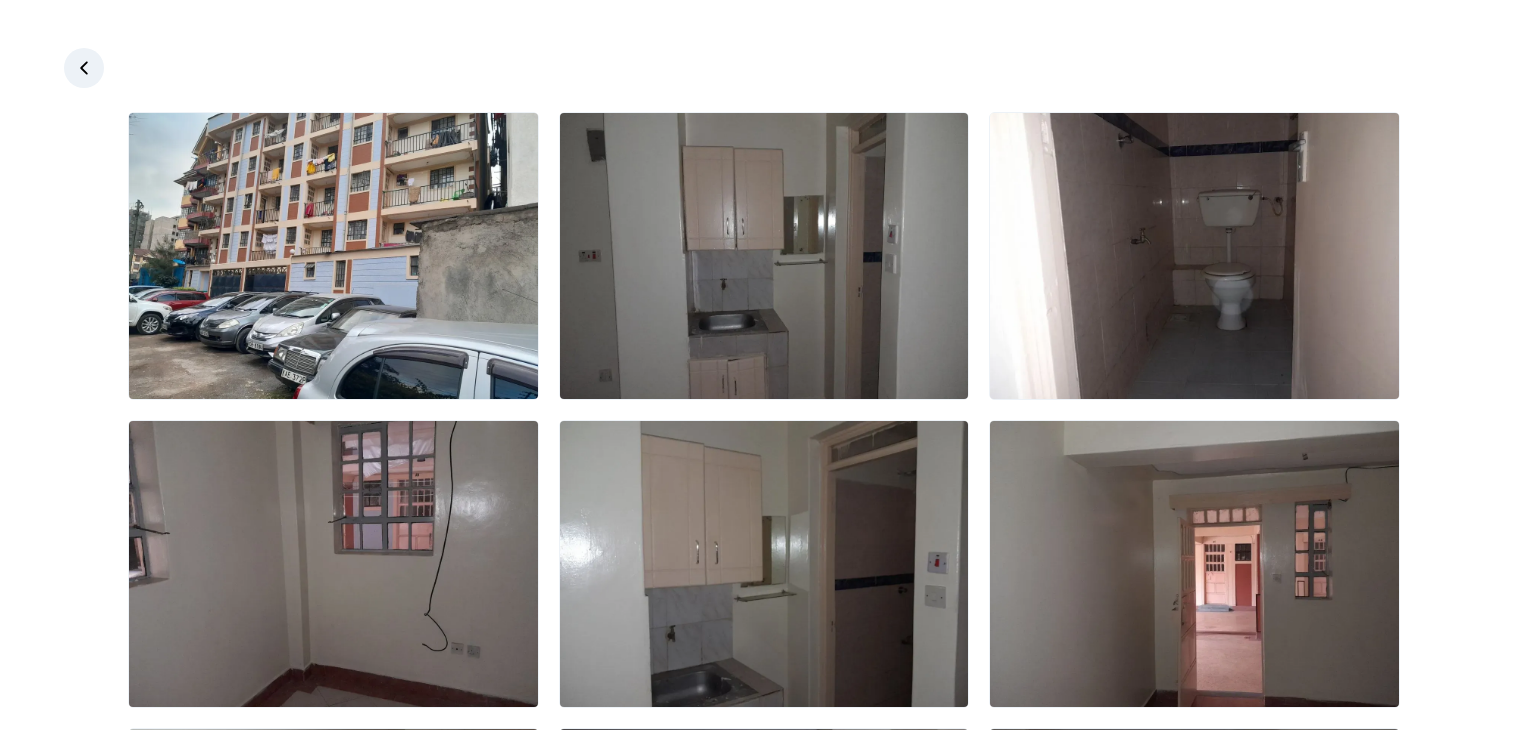 click 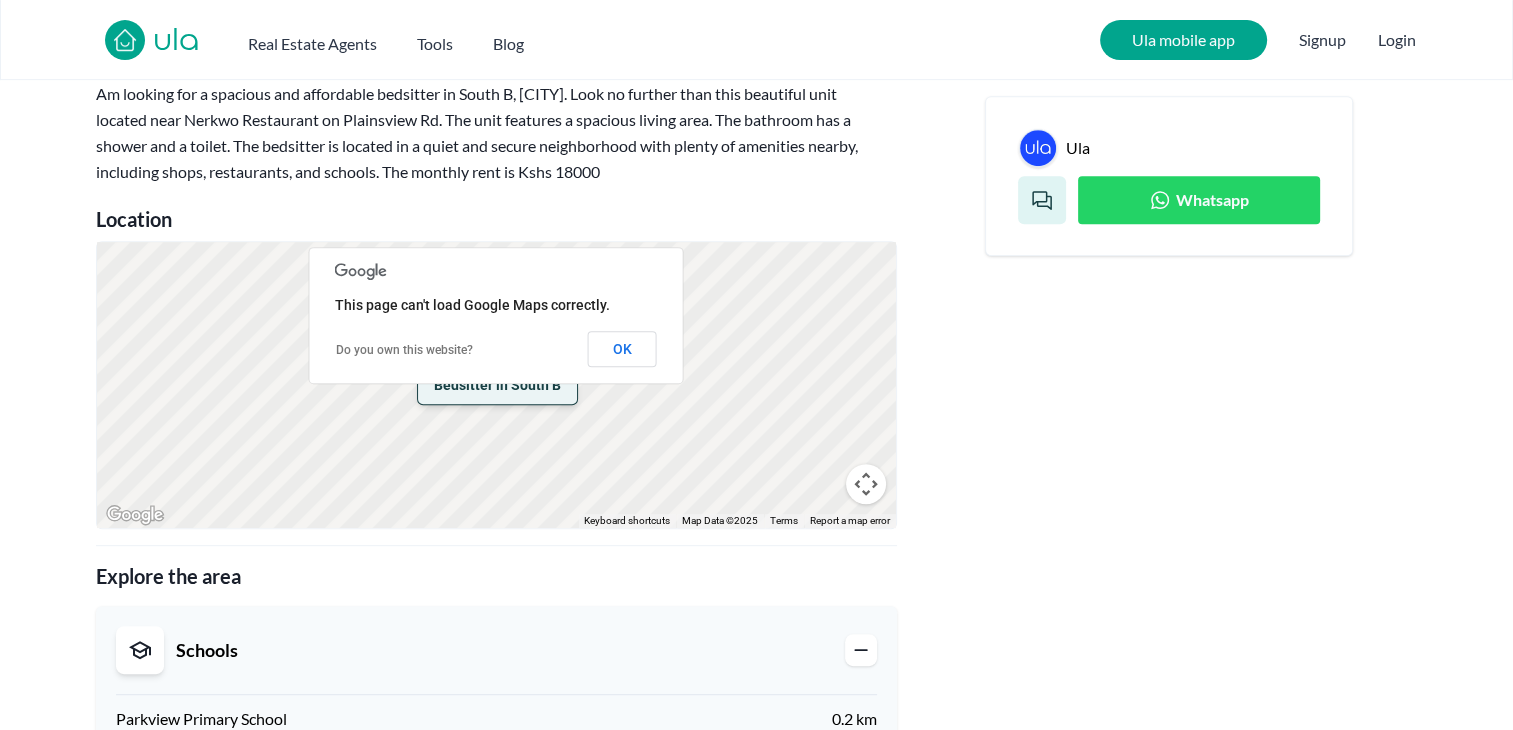 scroll, scrollTop: 880, scrollLeft: 0, axis: vertical 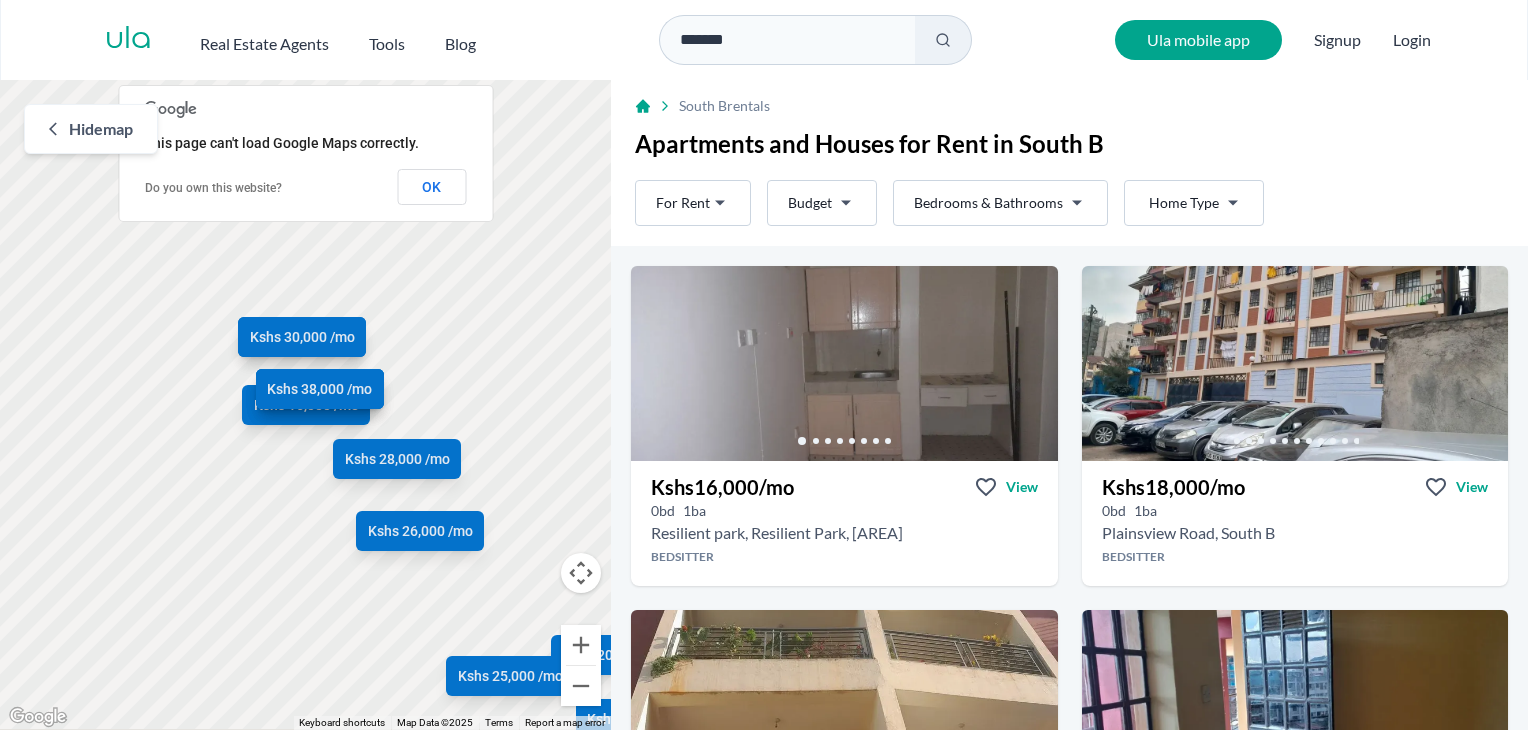 click on "Apartments and Houses for Rent in [CITY]" at bounding box center [1069, 144] 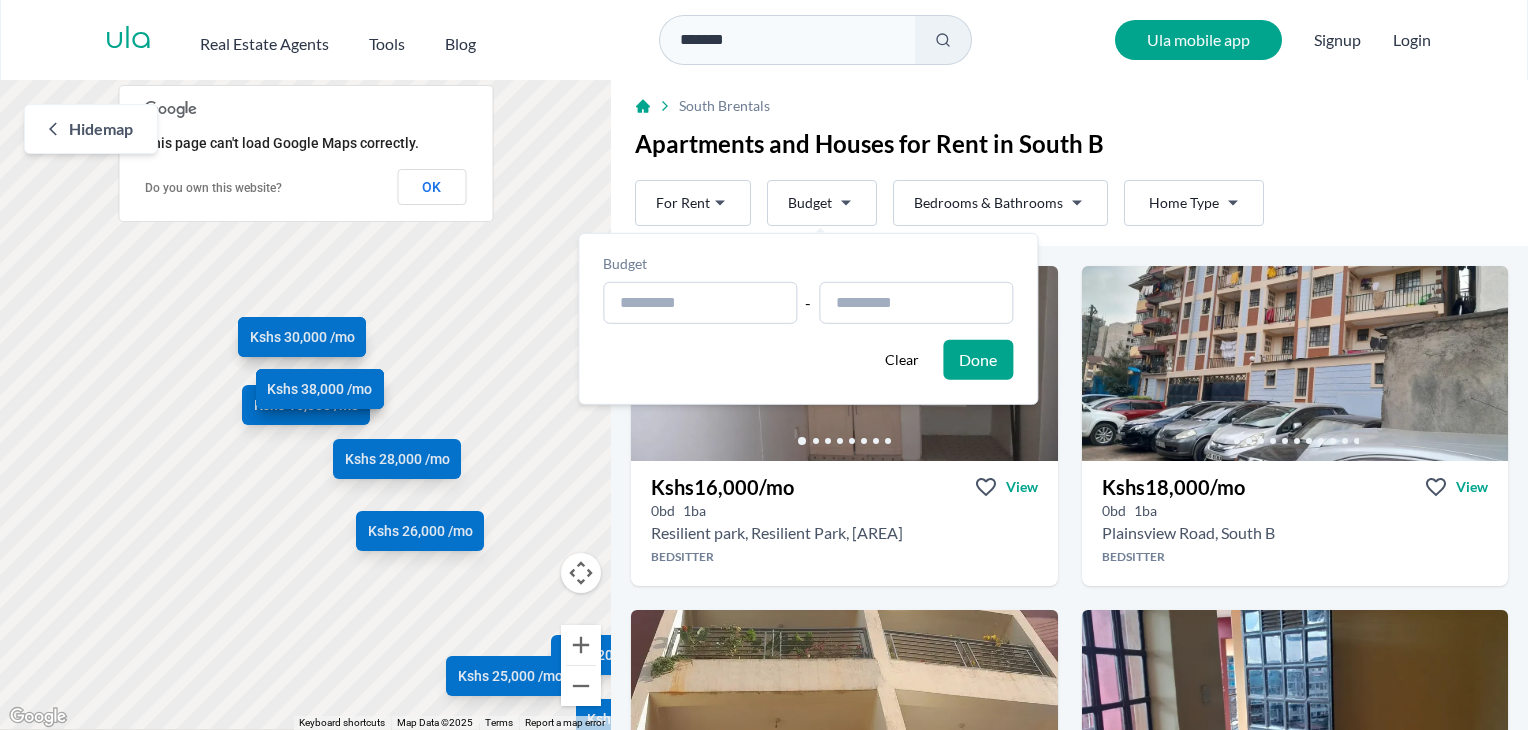 click on "Are you a real estate agent?   Reach more buyers and renters. Sign up Ula Homes App: Easy home search Explore more homes in the app Install ula Real Estate Agents Tools Blog ******* Ula mobile app Signup Login Map Rent For Rent Budget Bedrooms & Bathrooms   Type   Home Type Rent For Rent Budget   Type   Home Type Filter Hide  map   ← Move left → Move right ↑ Move up ↓ Move down + Zoom in - Zoom out Home Jump left by 75% End Jump right by 75% Page Up Jump up by 75% Page Down Jump down by 75% Kshs   16,000 /mo Kshs   18,000 /mo Kshs   30,000 /mo Kshs   26,000 /mo Kshs   25,000 /mo Kshs   28,000 /mo Kshs   20,000 /mo Kshs   18,000 /mo Kshs   30,000 /mo Kshs   25,000 /mo Kshs   38,000 /mo Keyboard shortcuts Map Data Map Data ©2025 Map data ©2025 100 m  Click to toggle between metric and imperial units Terms Report a map error This page can't load Google Maps correctly. Do you own this website? OK South B  rentals Apartments and Houses for Rent in South B Rent For Rent Budget Bedrooms & Bathrooms   Type" at bounding box center (764, 365) 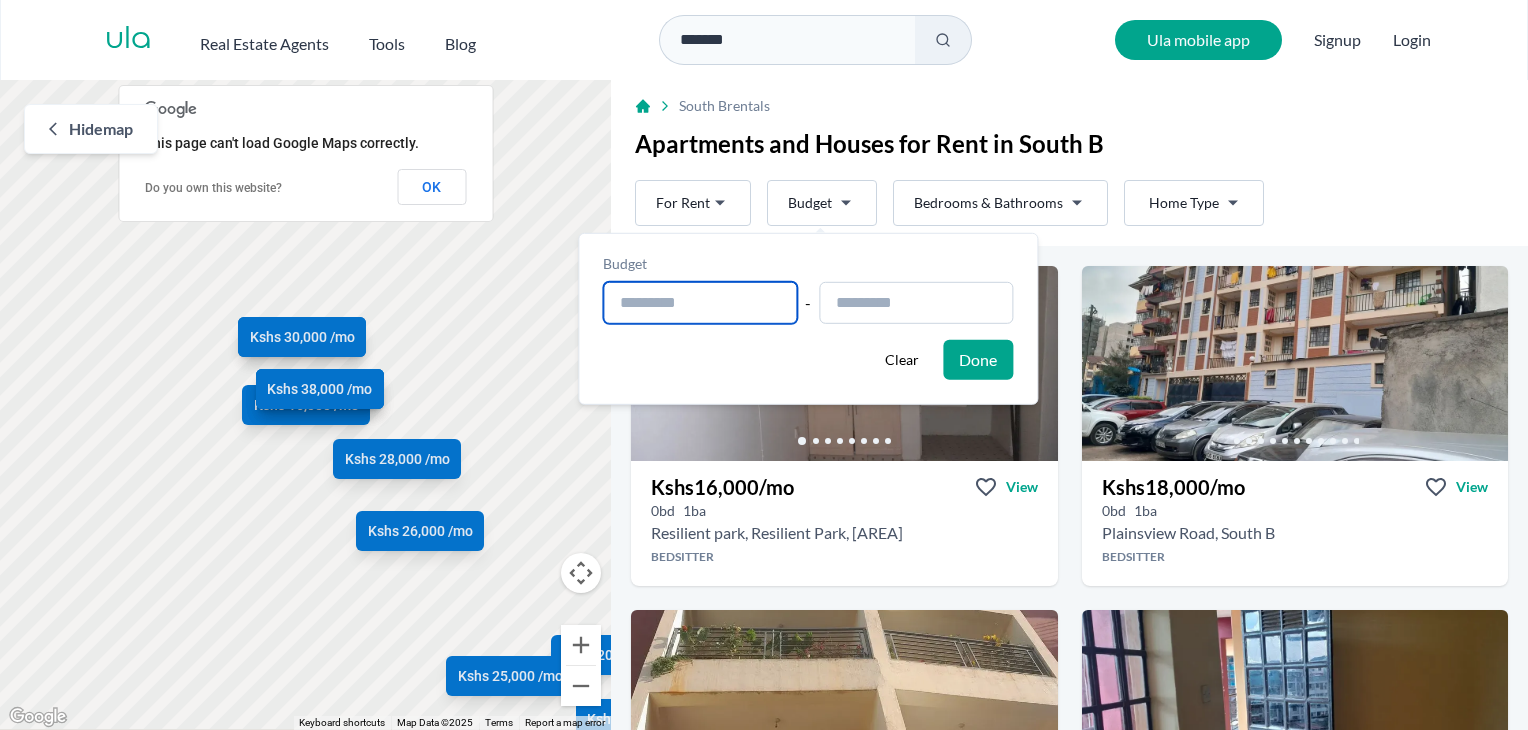 click at bounding box center [700, 303] 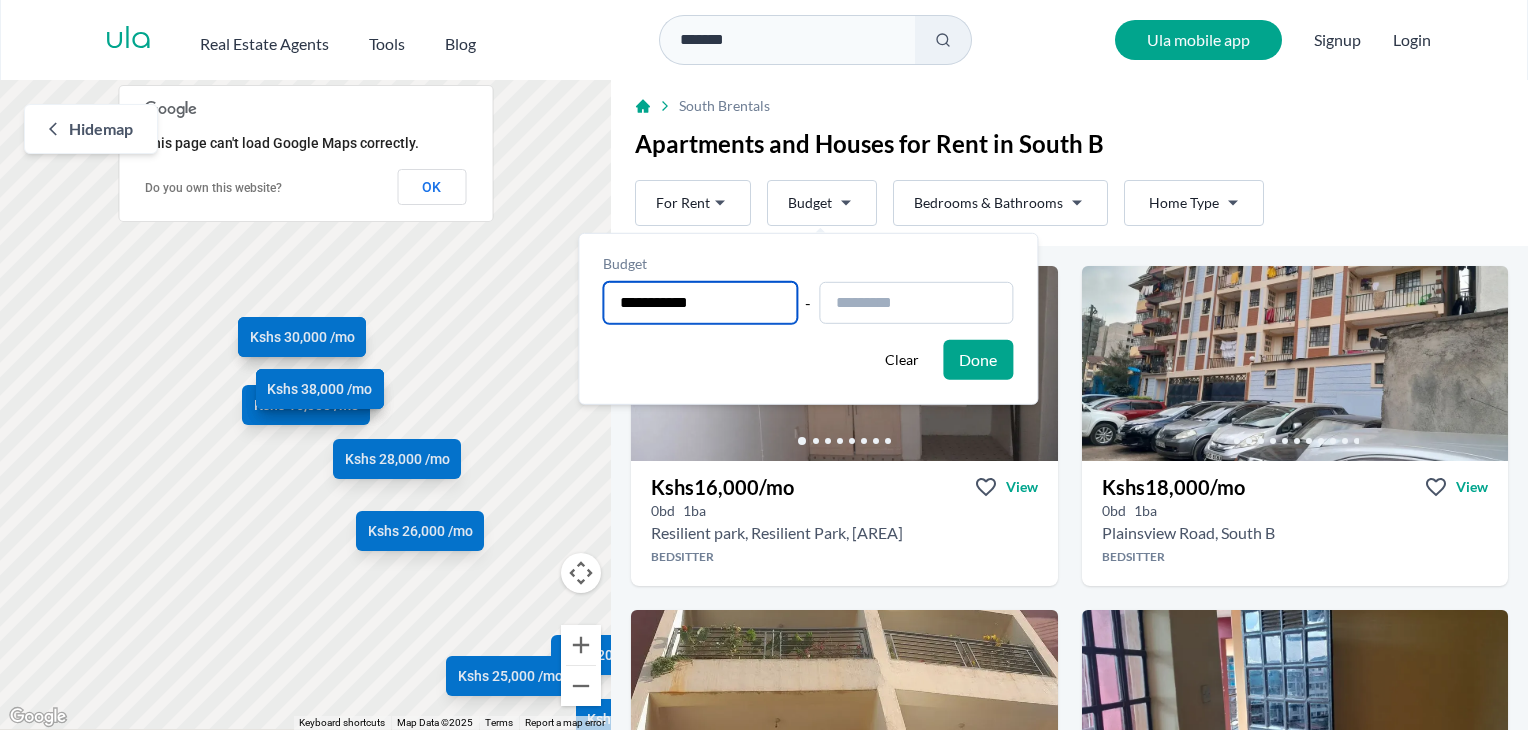 type on "**********" 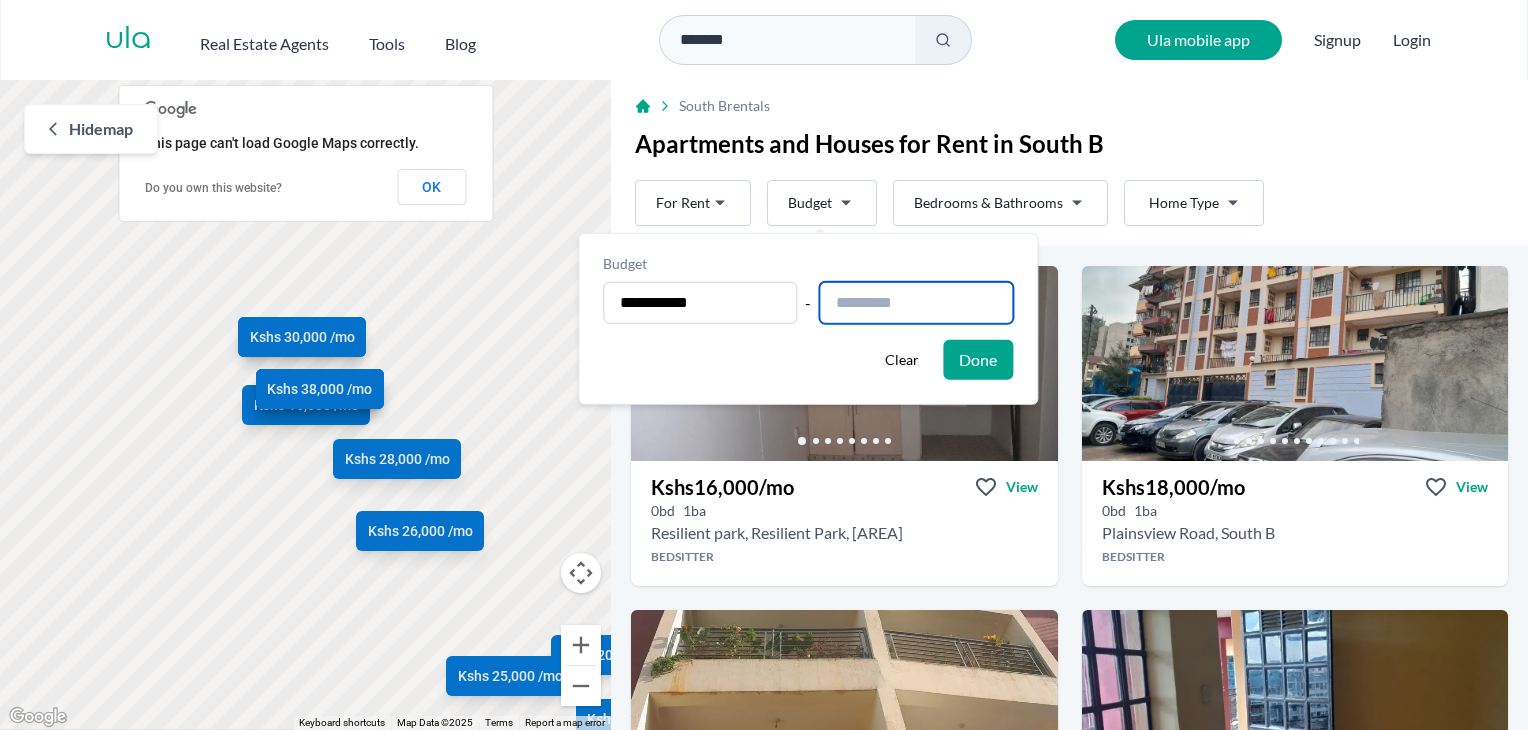 click at bounding box center (916, 303) 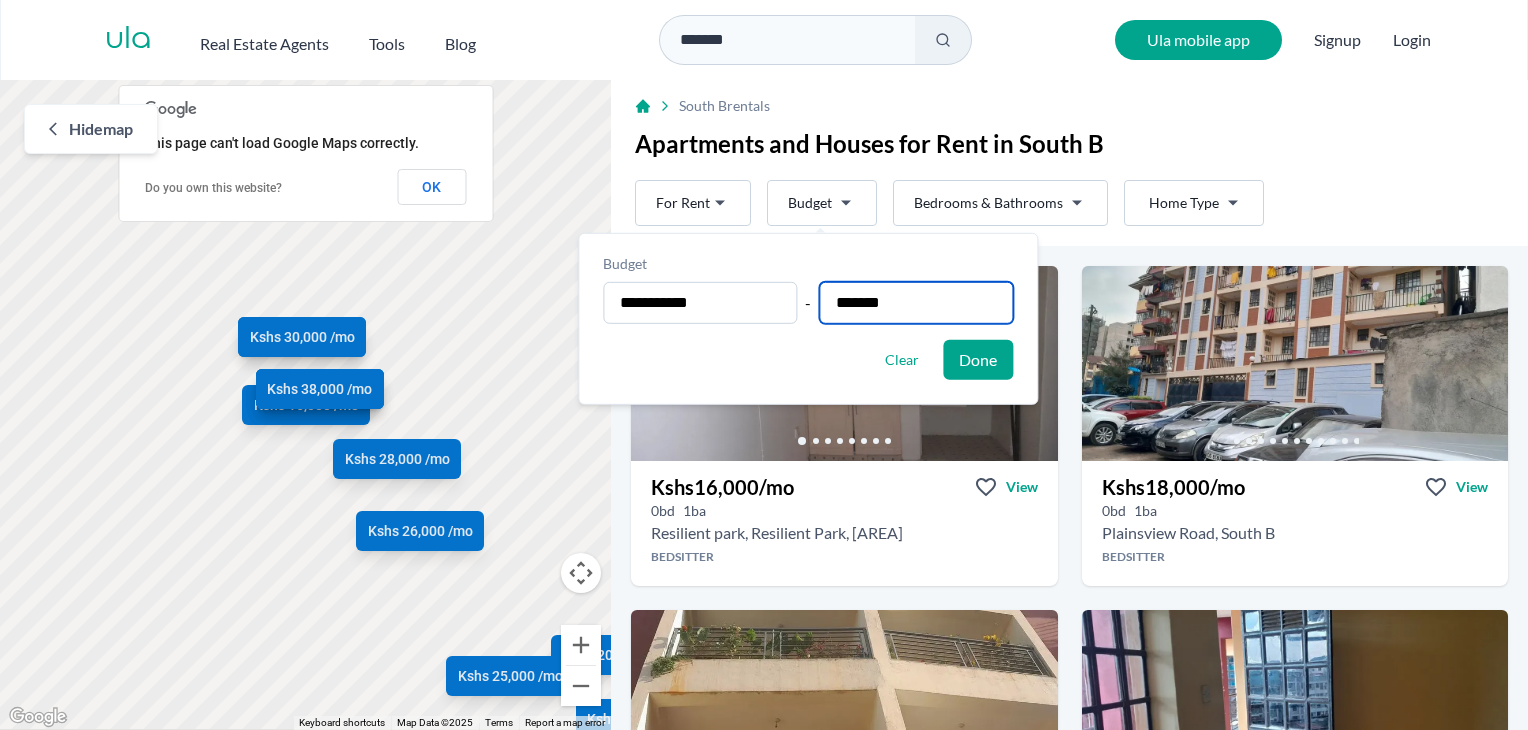 type on "*******" 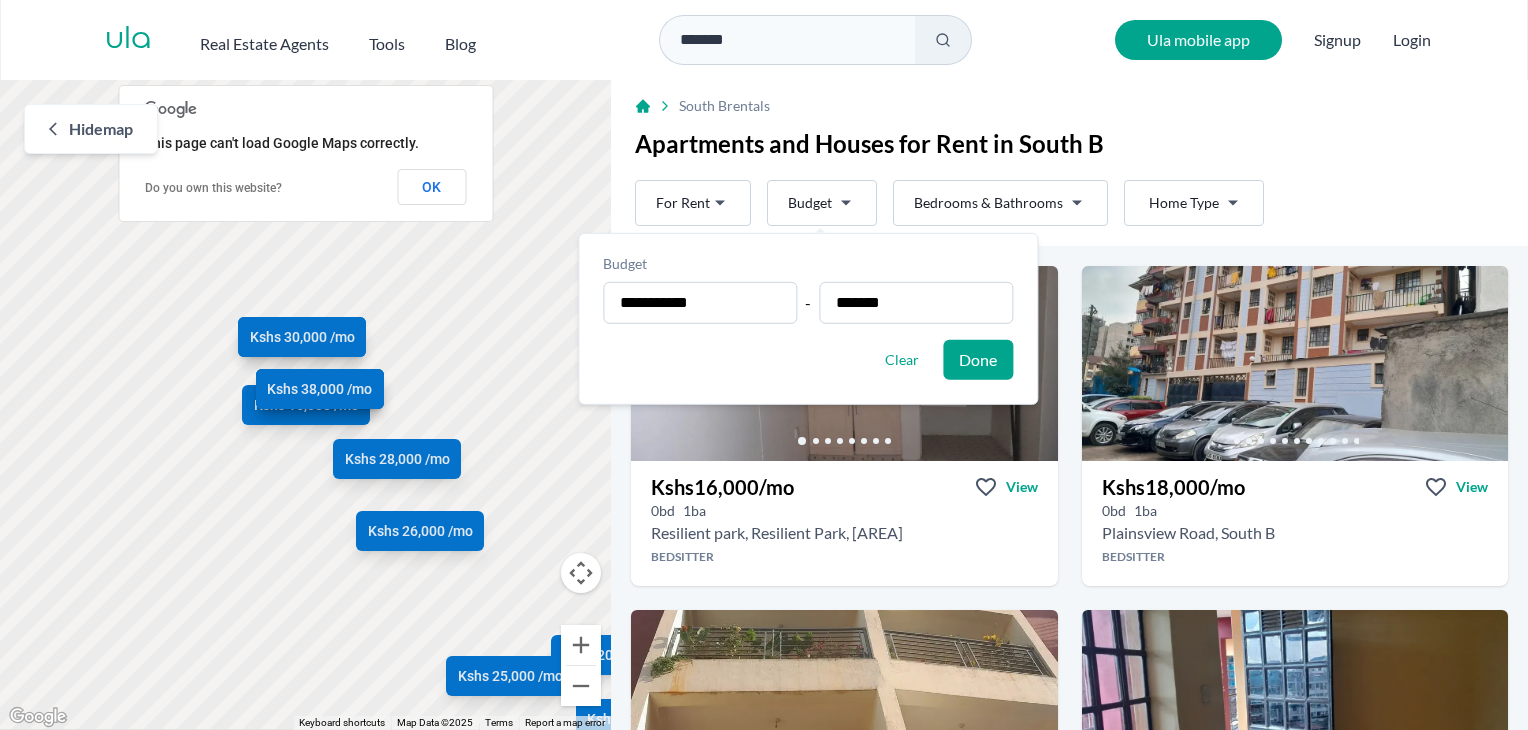 click on "Clear" at bounding box center (902, 360) 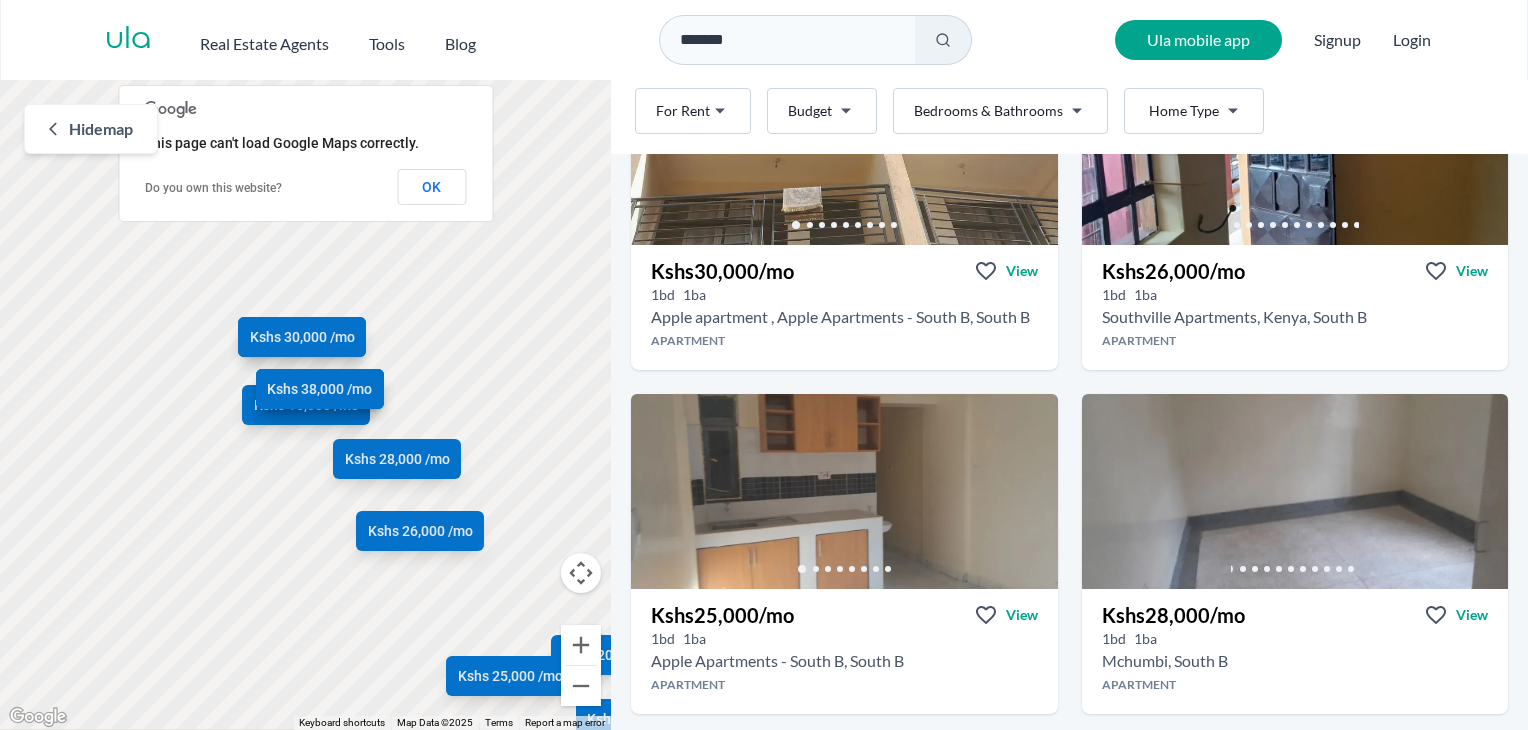 scroll, scrollTop: 584, scrollLeft: 0, axis: vertical 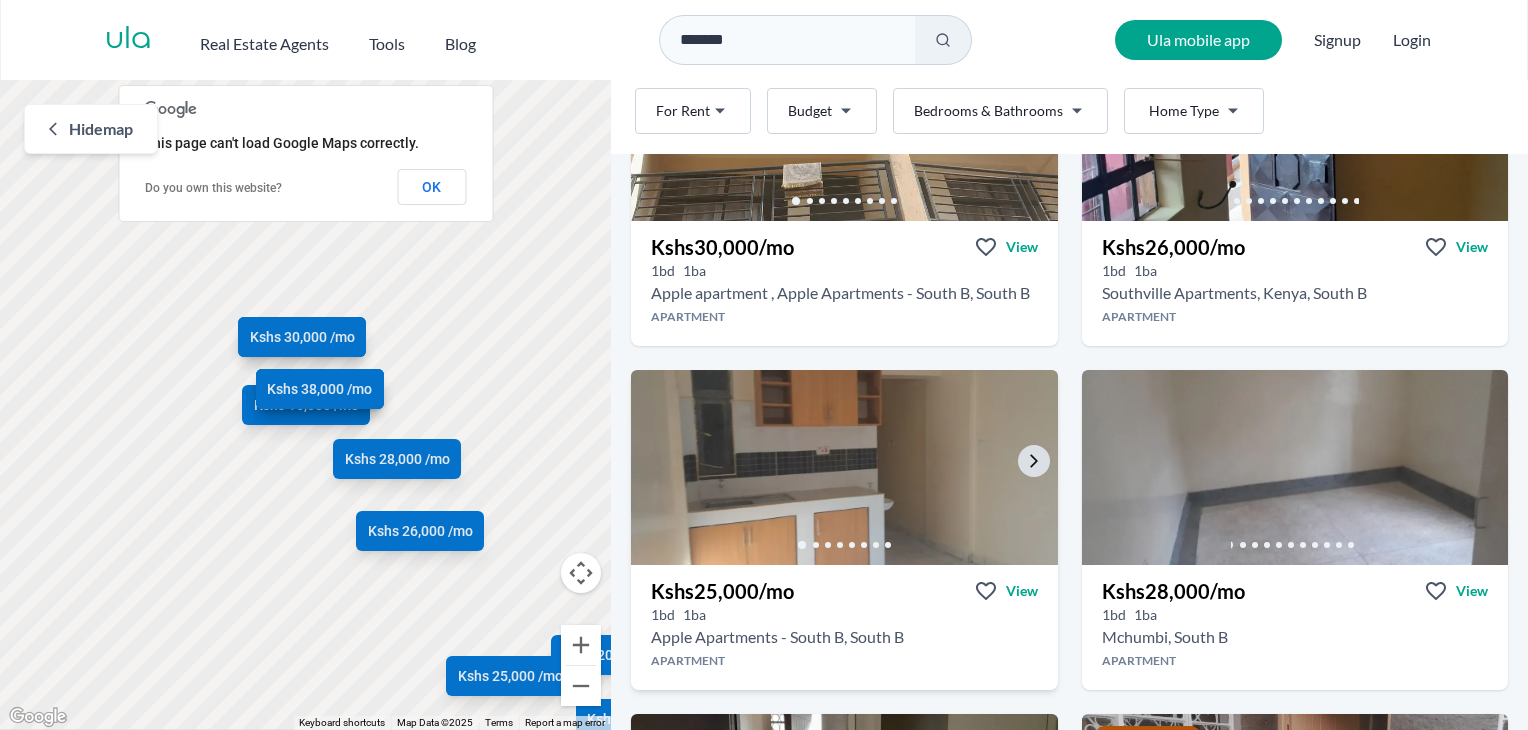 click at bounding box center (845, 467) 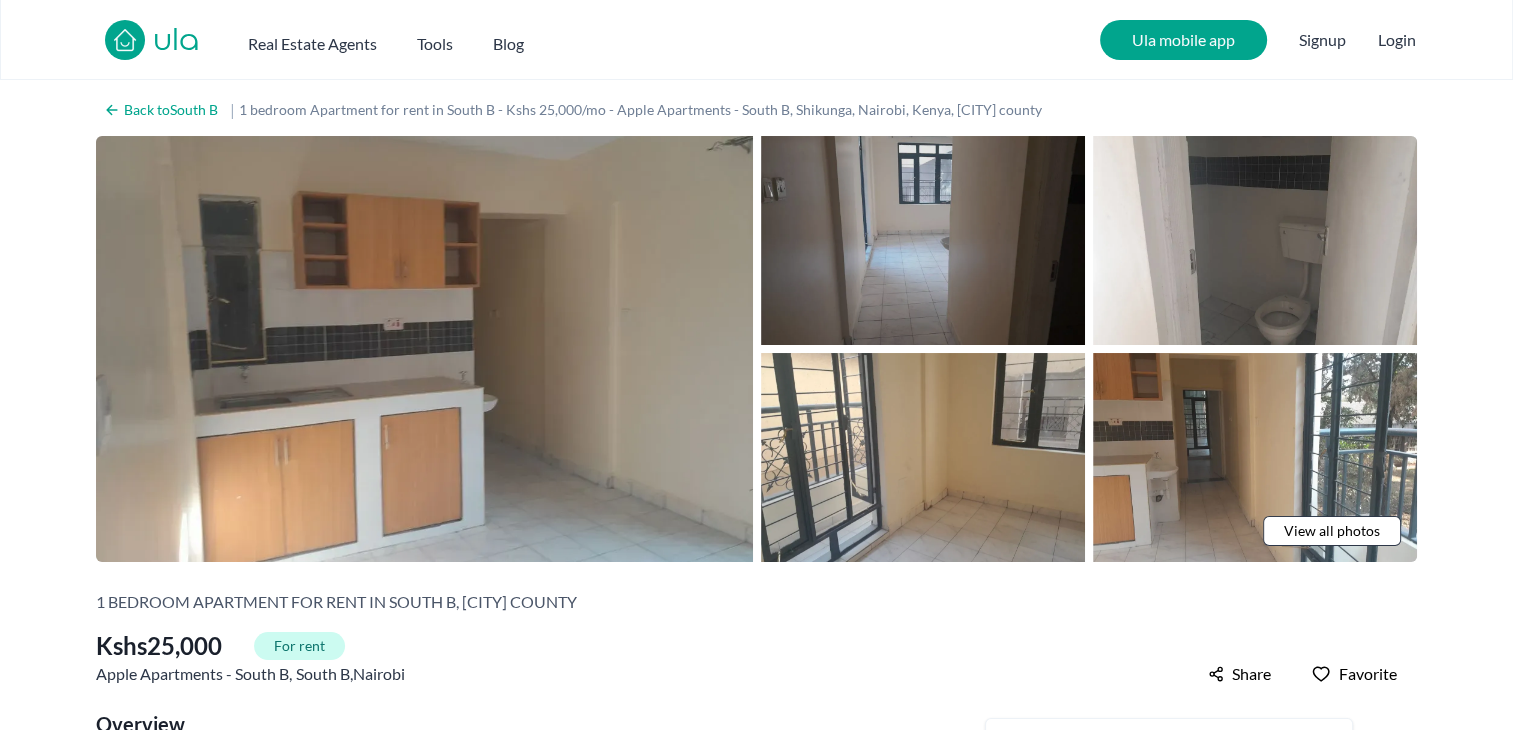 click at bounding box center (923, 240) 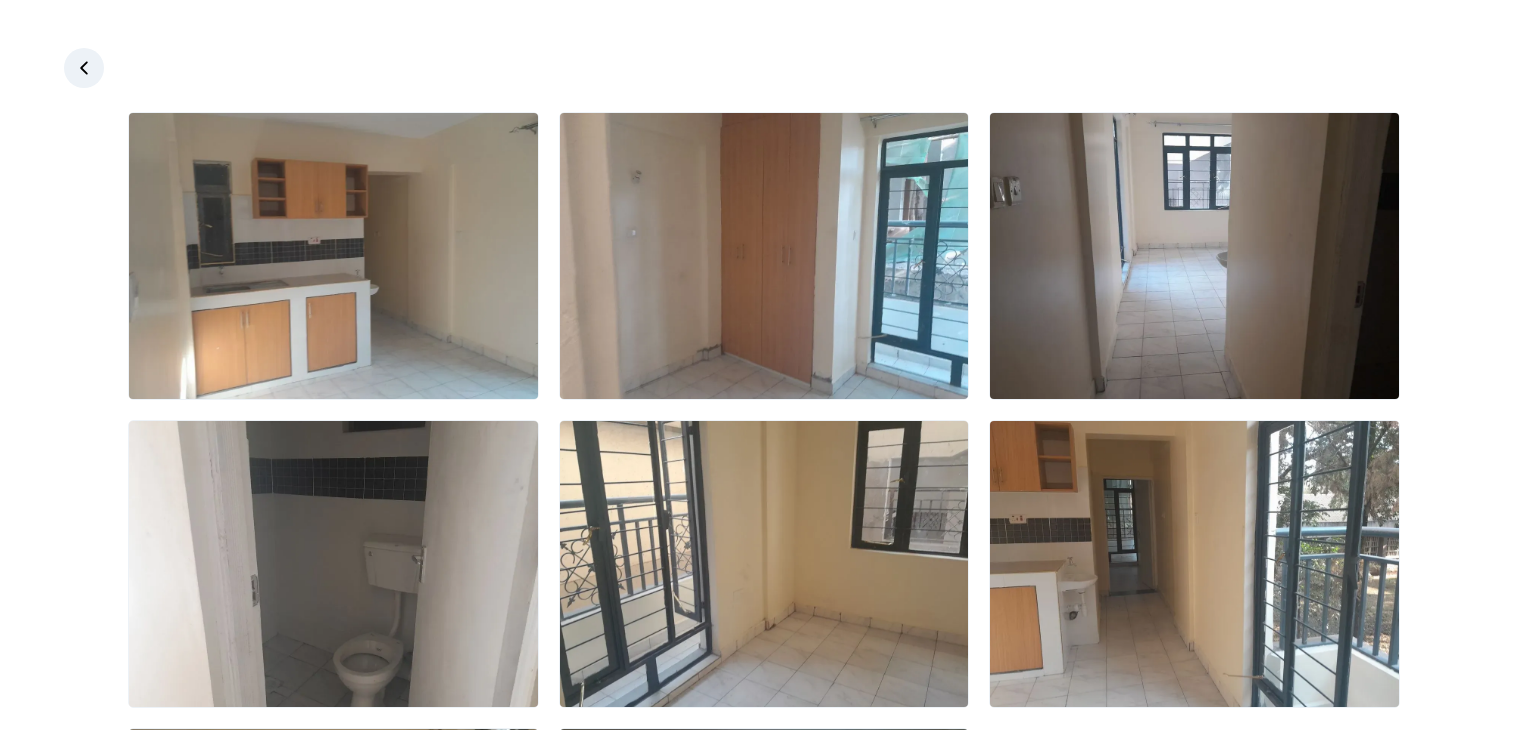 click at bounding box center (764, 256) 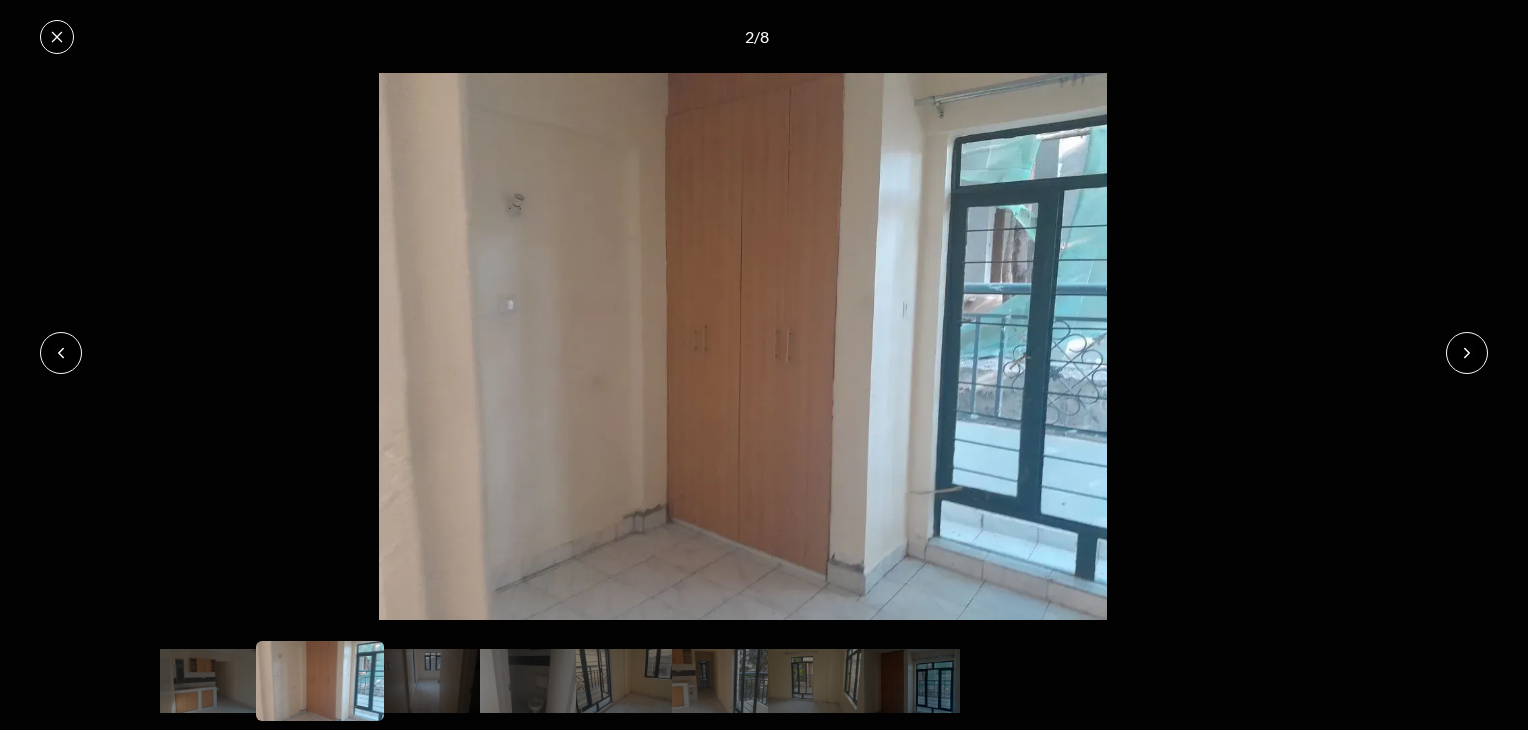 type 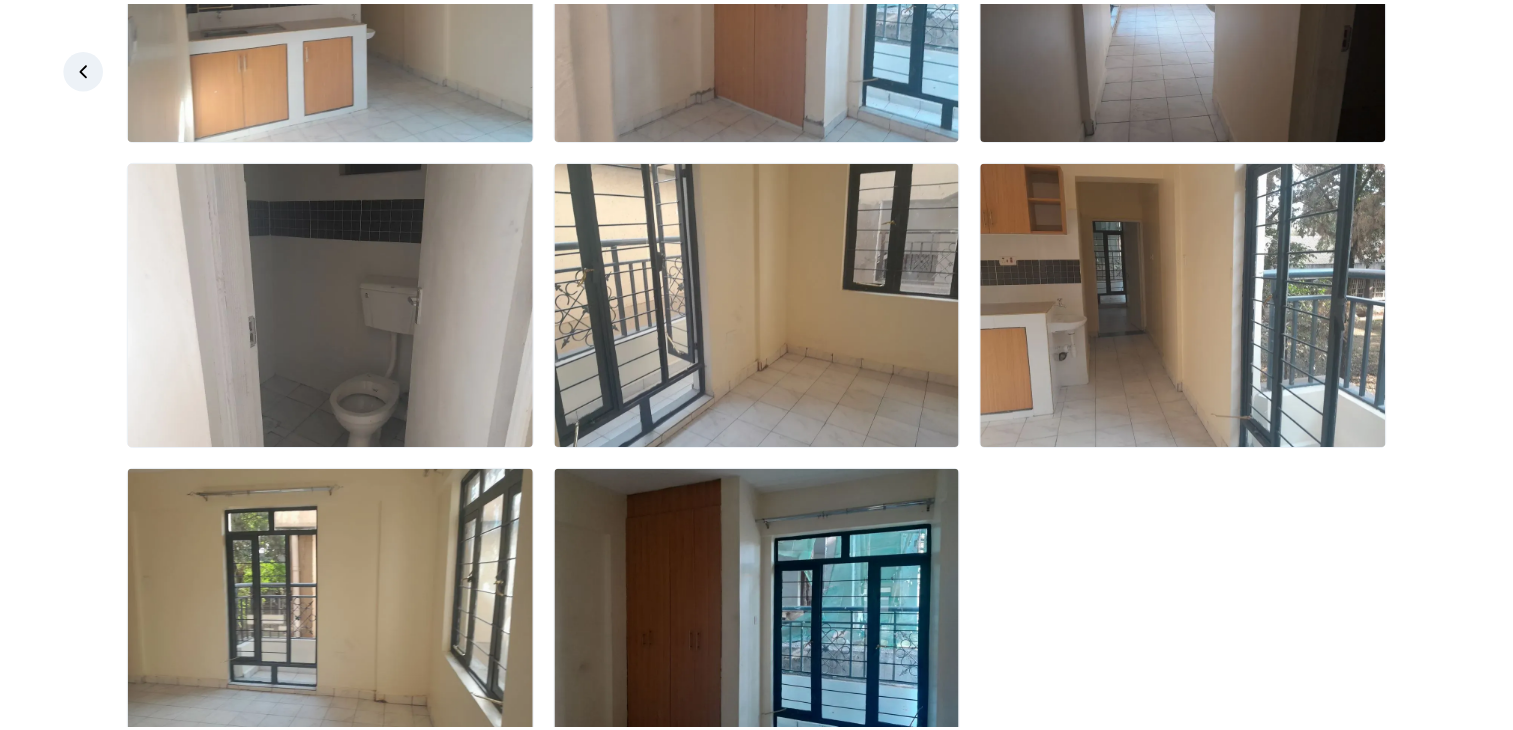 scroll, scrollTop: 334, scrollLeft: 0, axis: vertical 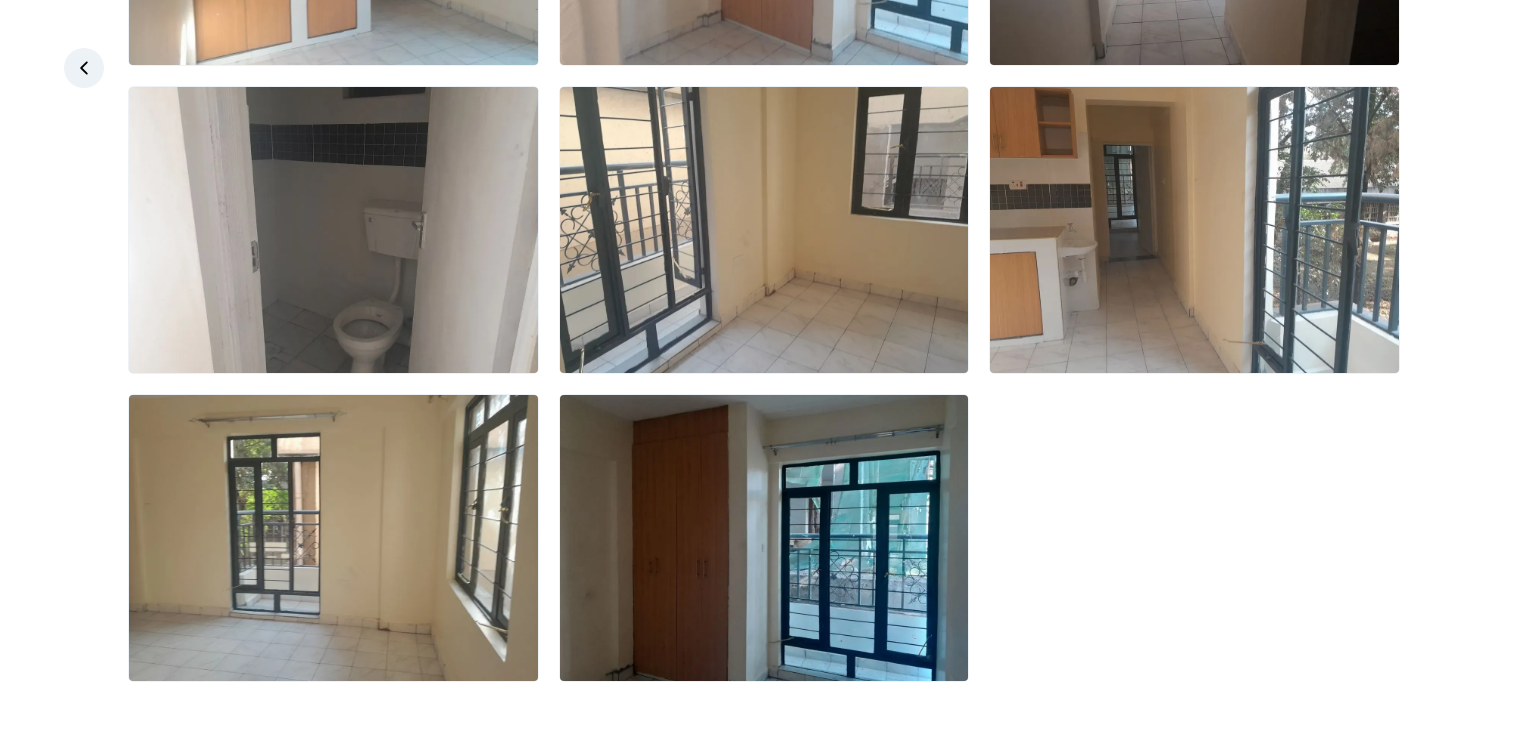 click 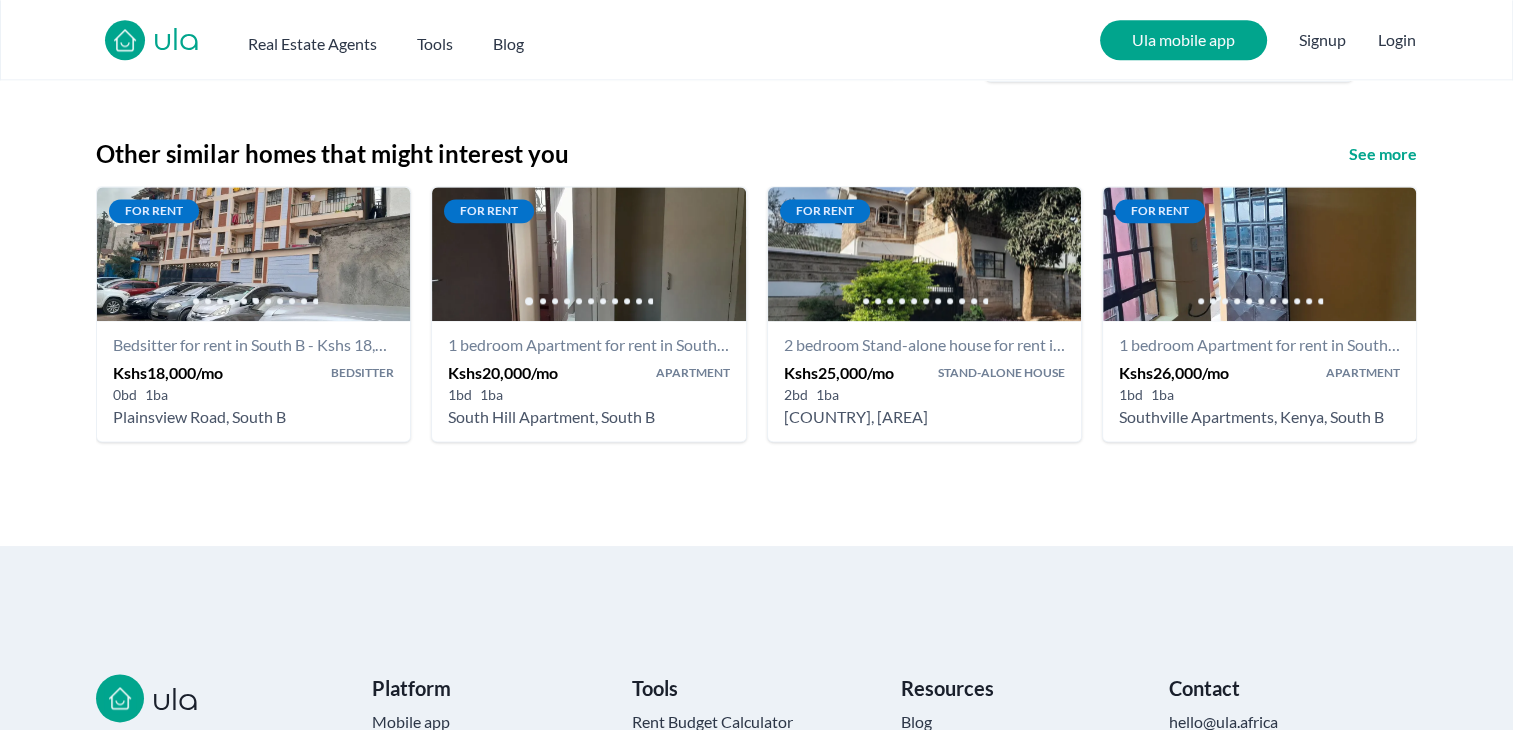 scroll, scrollTop: 2480, scrollLeft: 0, axis: vertical 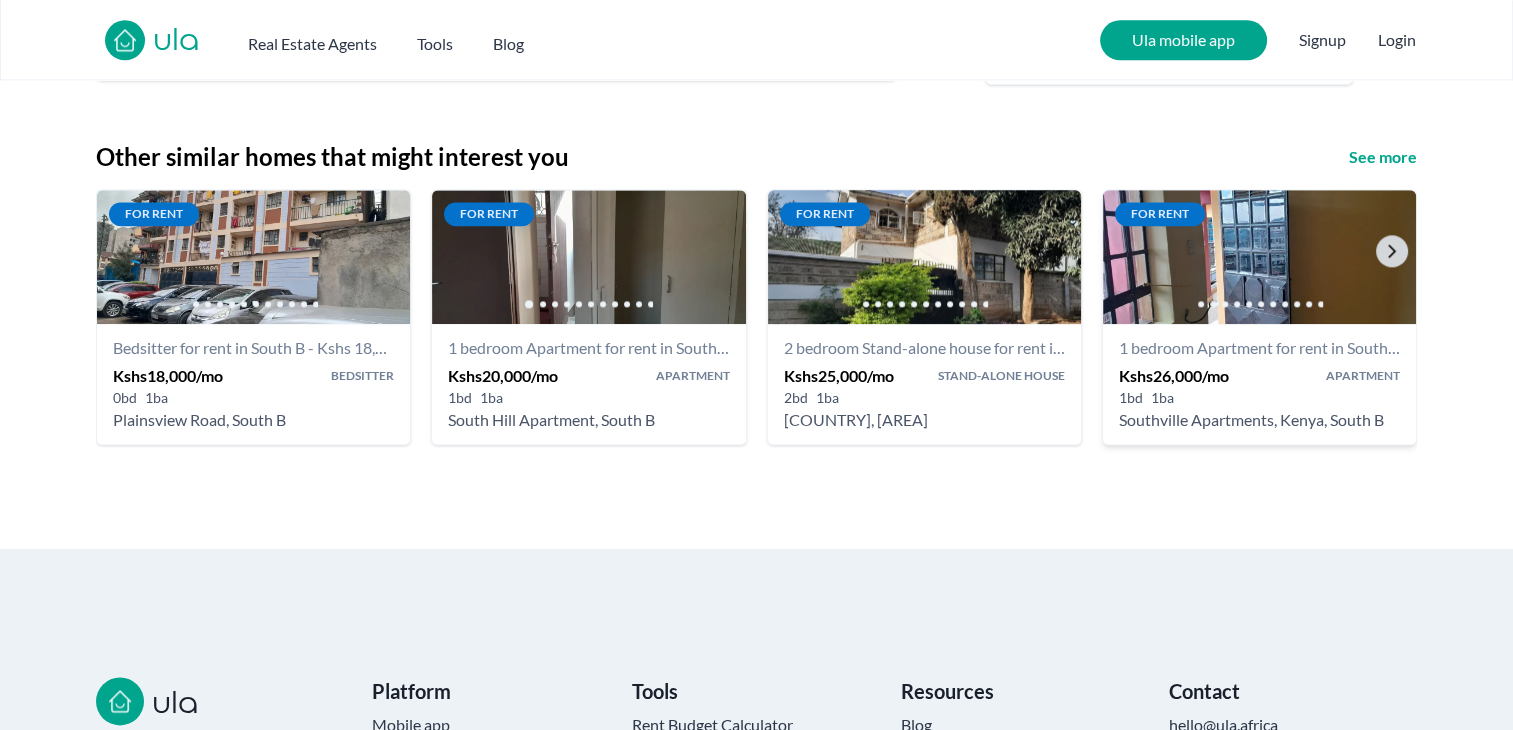 click at bounding box center [1259, 257] 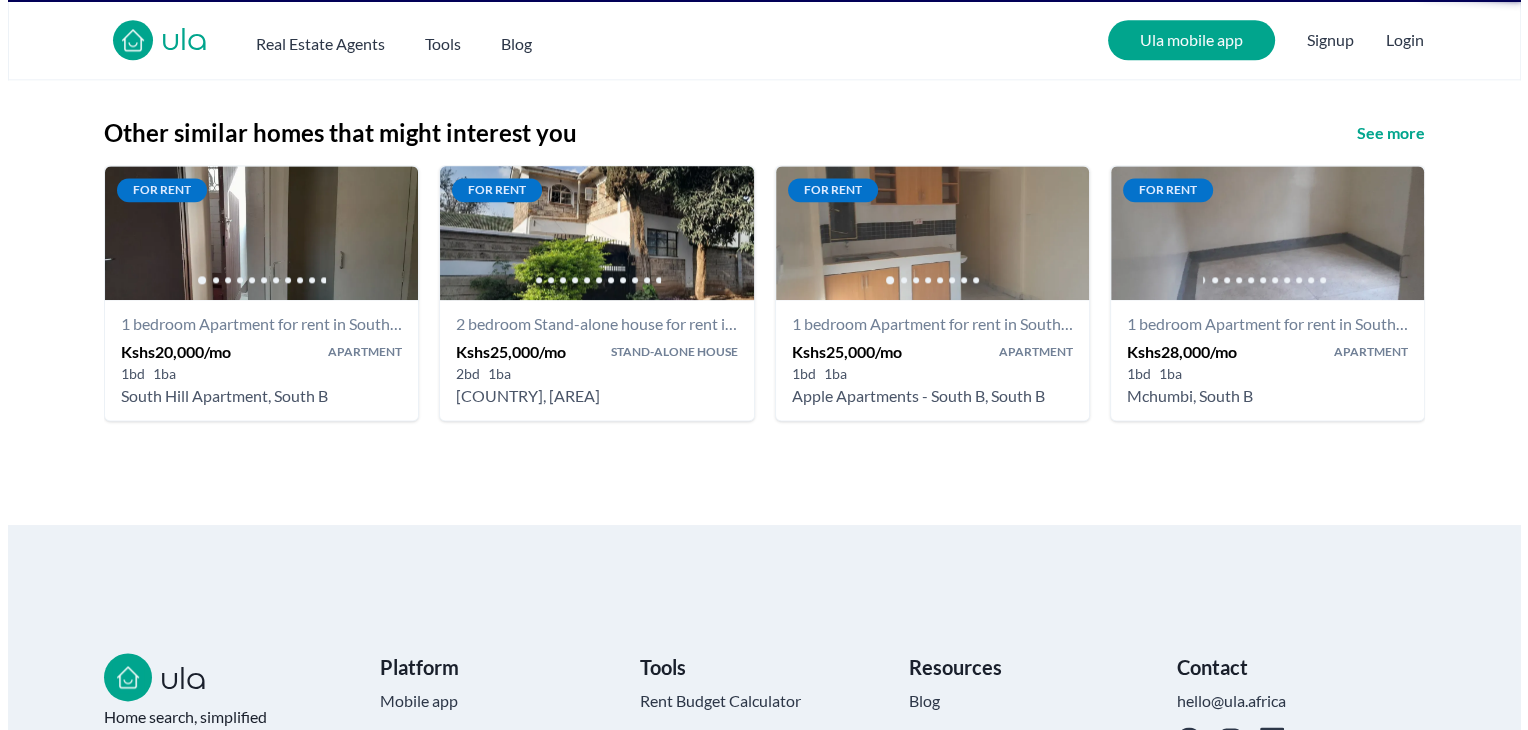 scroll, scrollTop: 0, scrollLeft: 0, axis: both 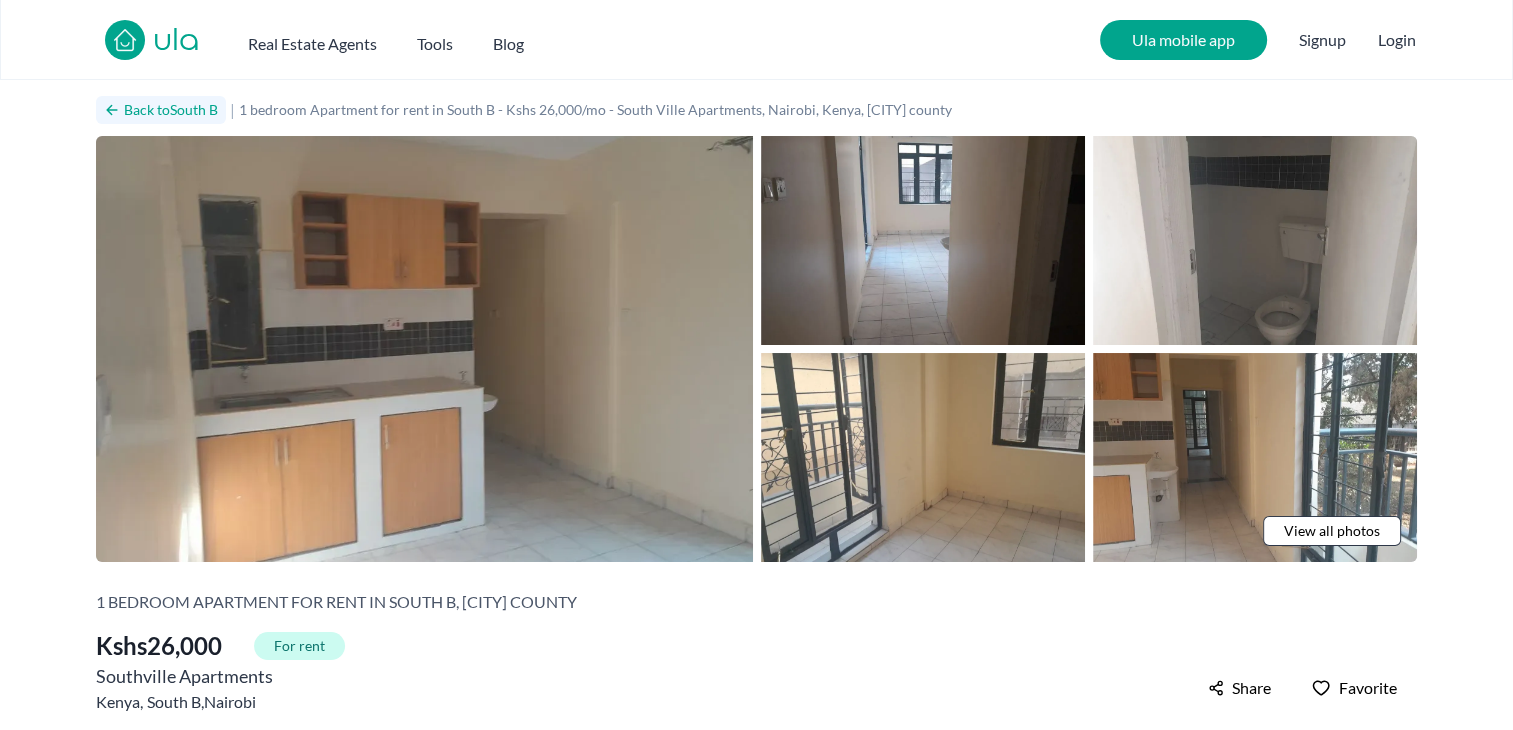 click 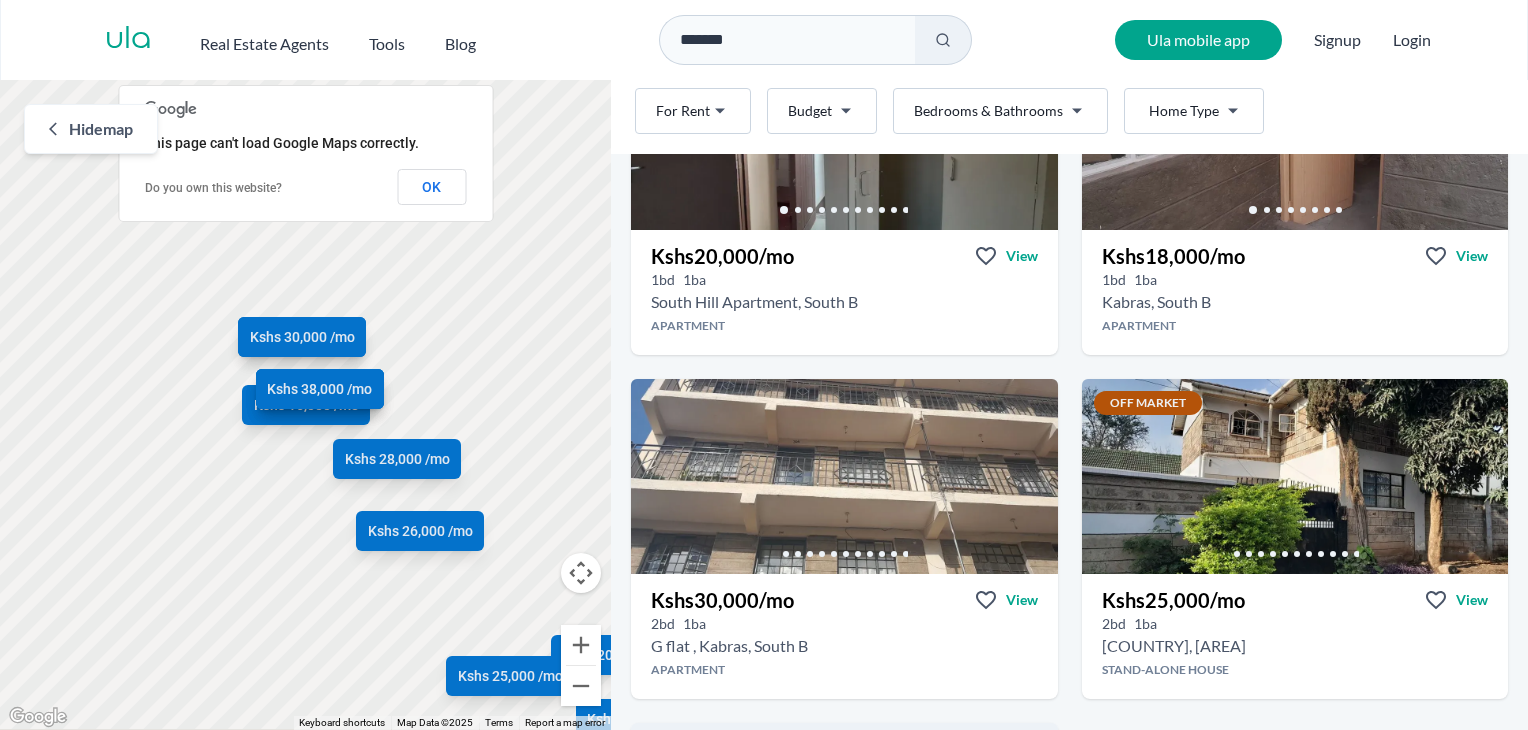 scroll, scrollTop: 1271, scrollLeft: 0, axis: vertical 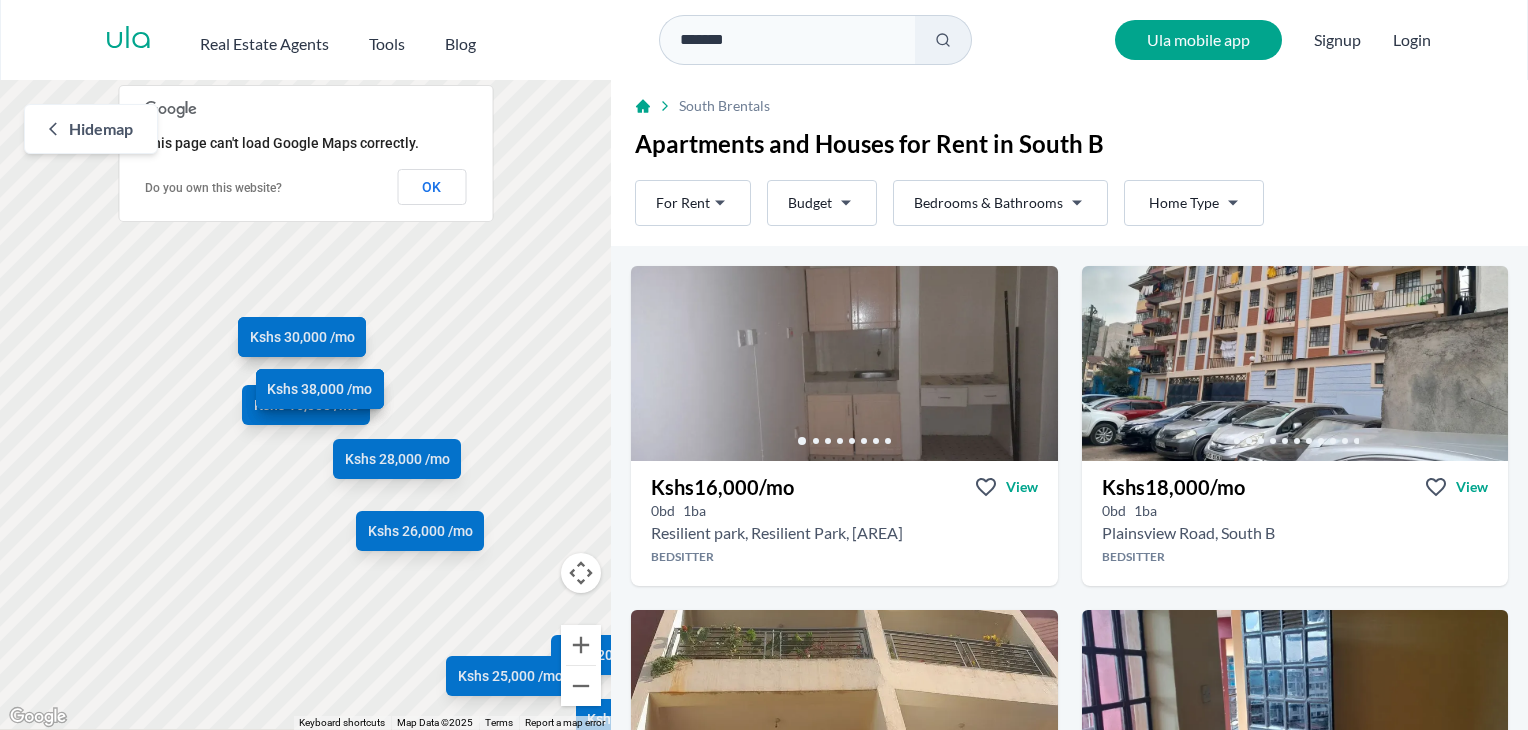 click 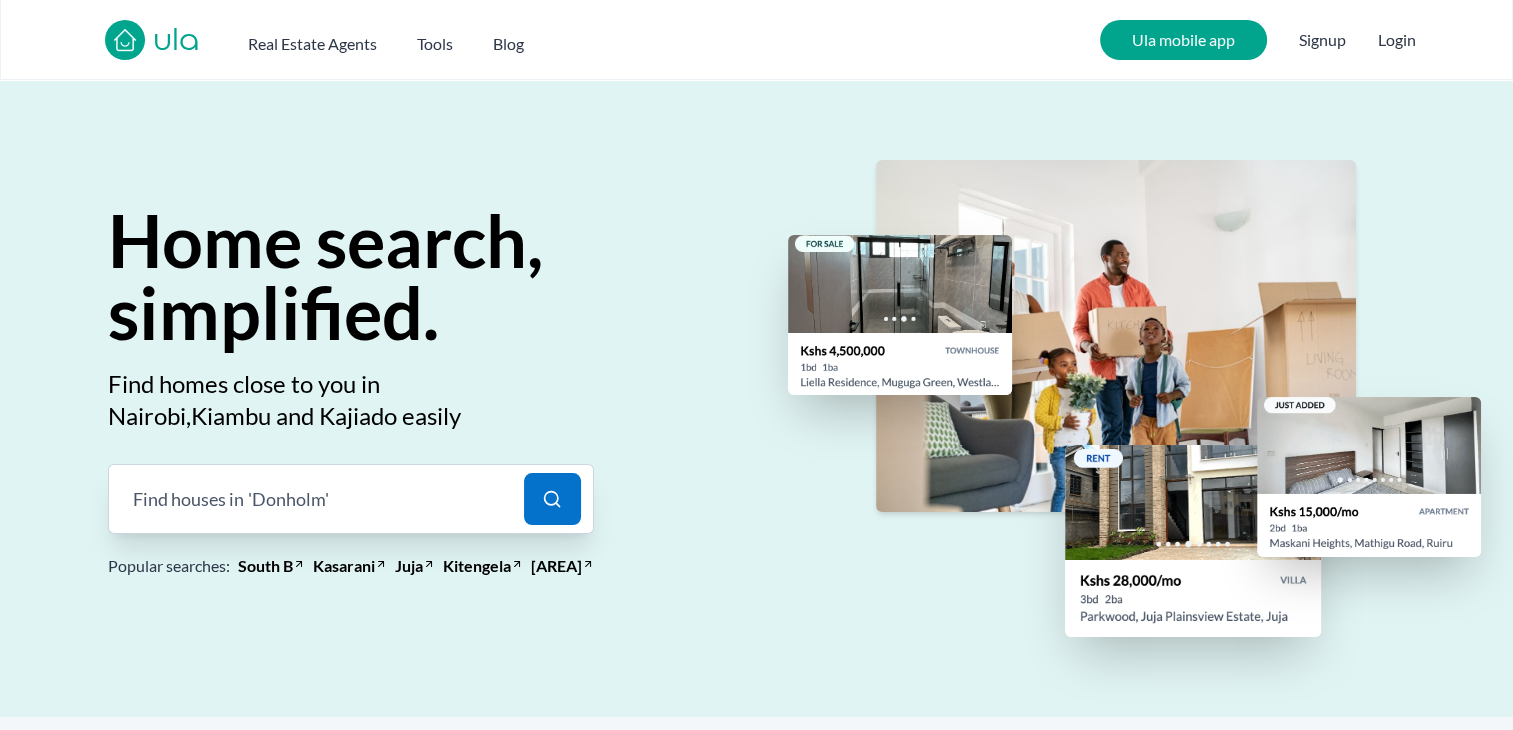 click on "Find houses in 'Donholm' |" at bounding box center (310, 499) 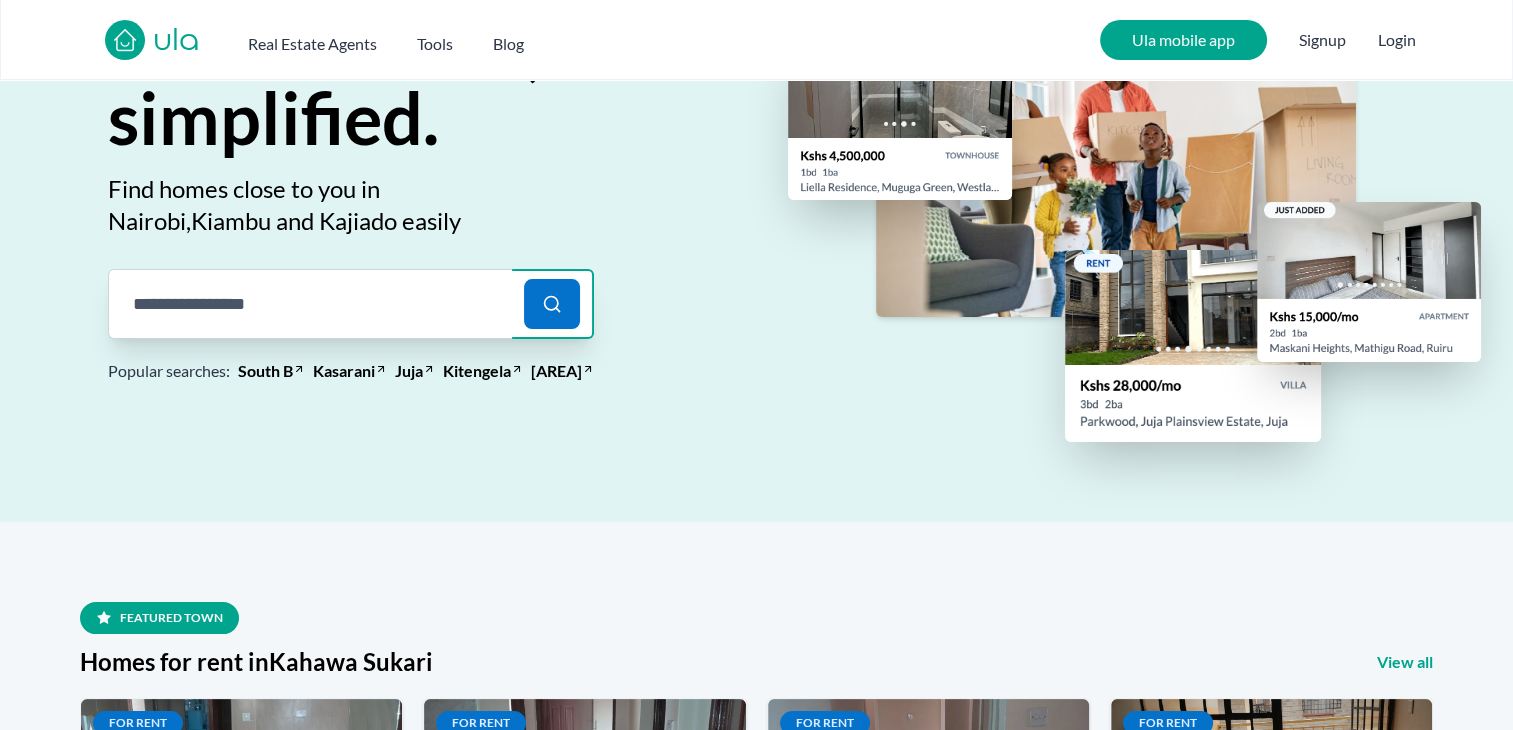 scroll, scrollTop: 204, scrollLeft: 0, axis: vertical 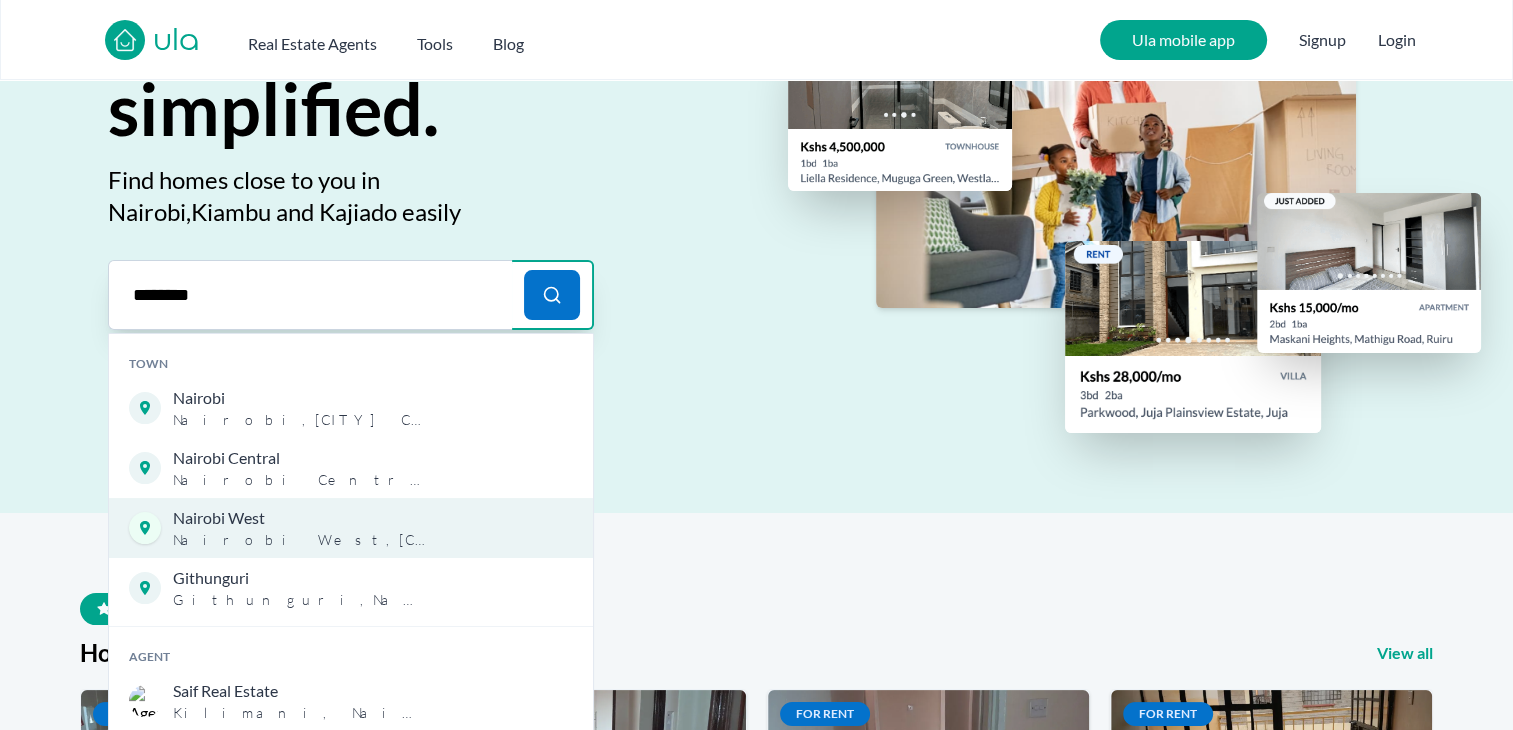 type on "*******" 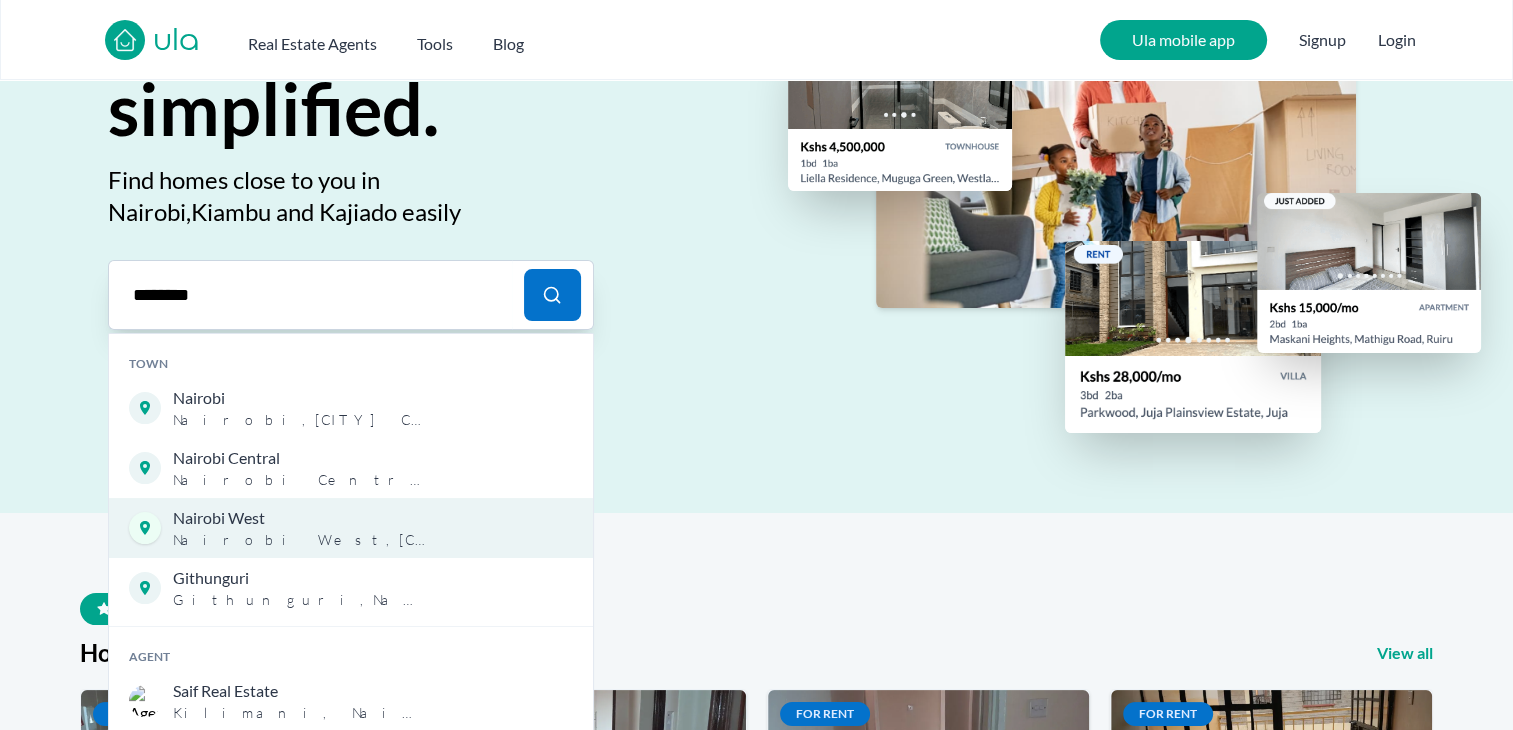 click on "Nairobi West" at bounding box center (302, 518) 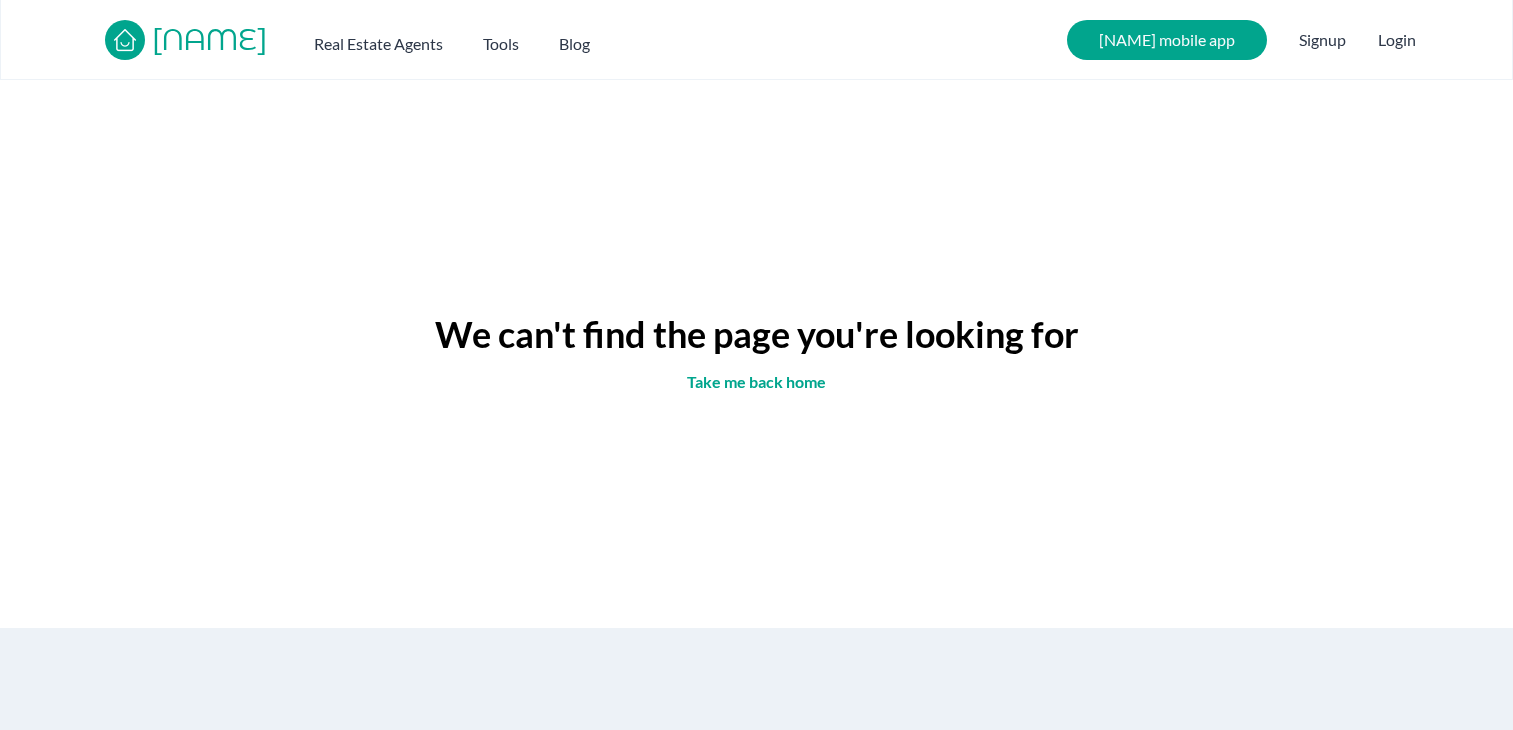 scroll, scrollTop: 0, scrollLeft: 0, axis: both 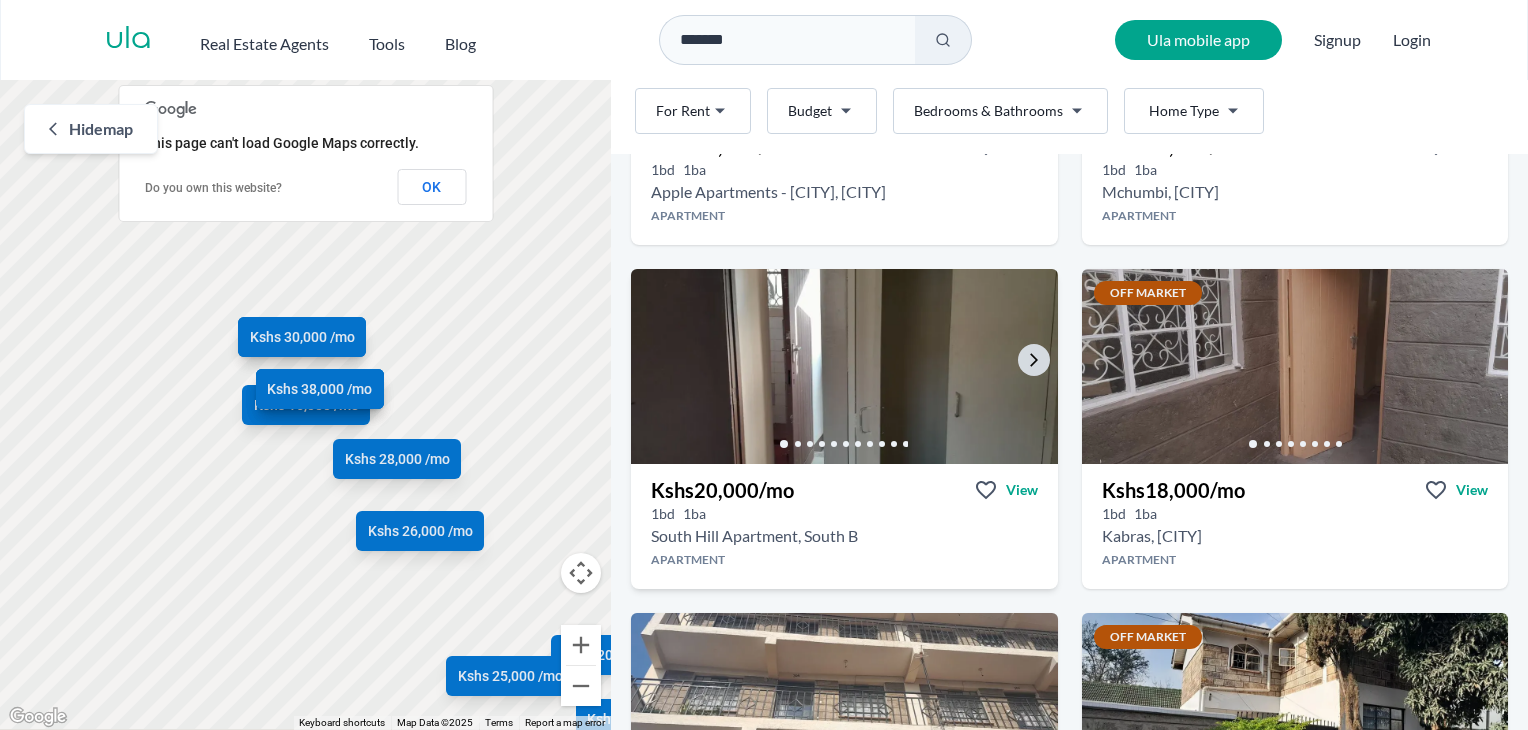 click at bounding box center [845, 366] 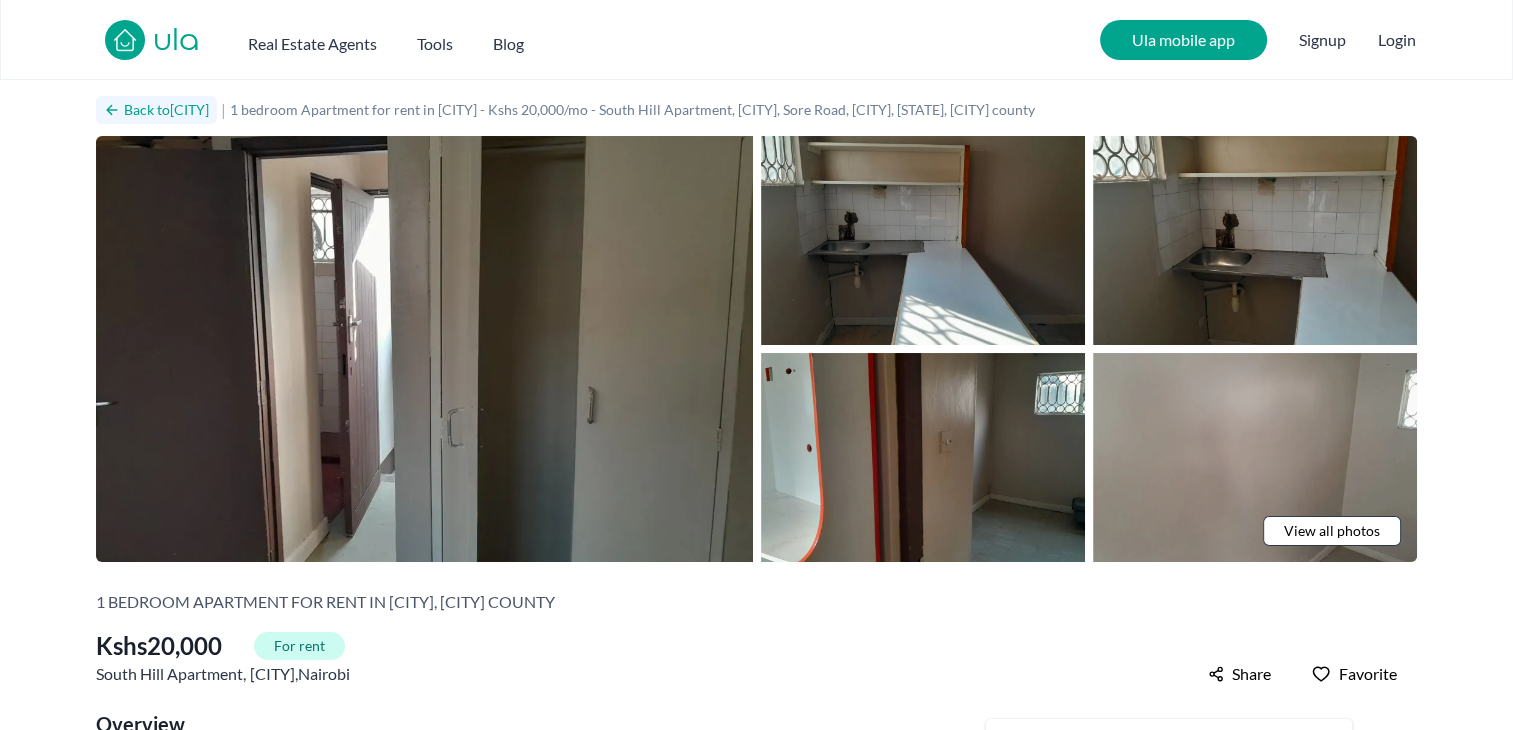 click 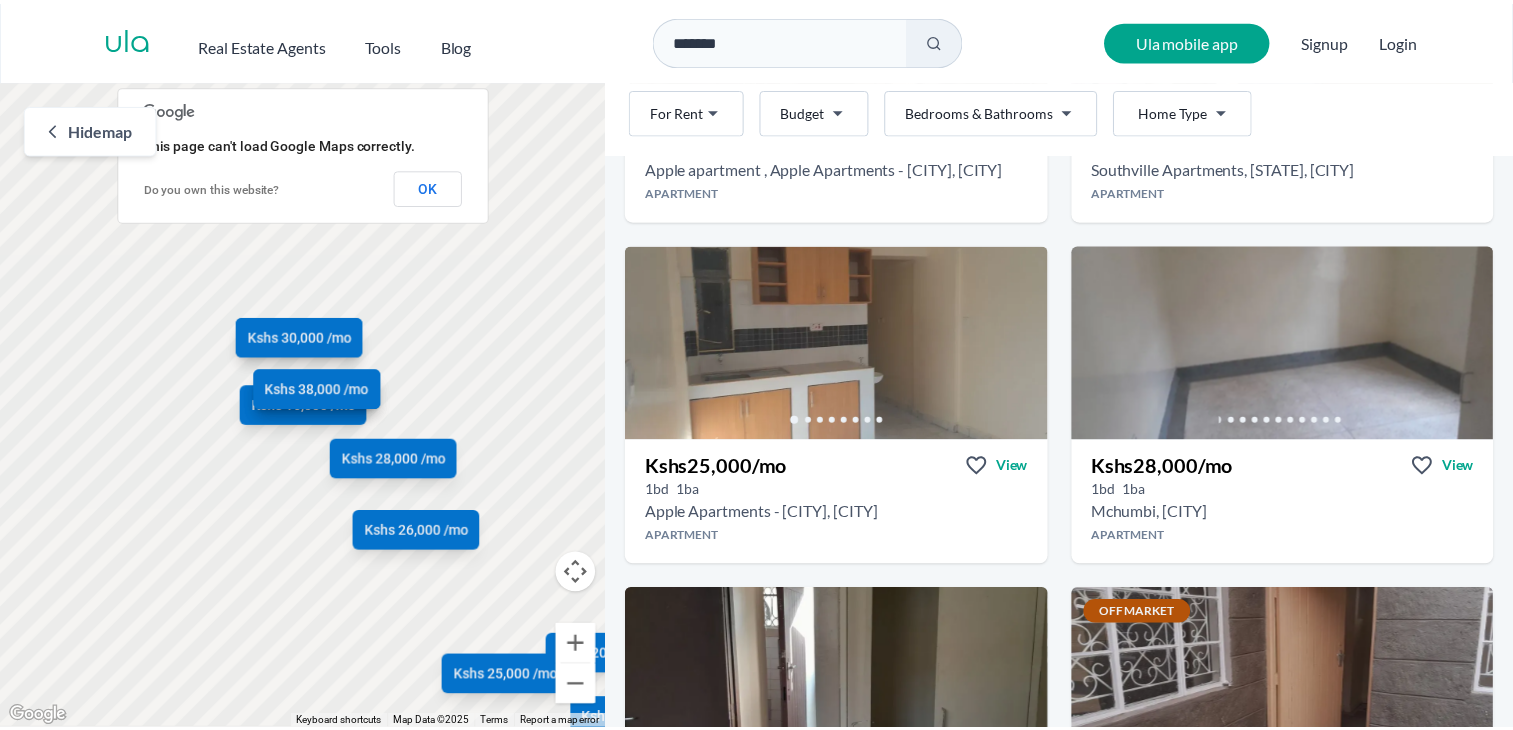 scroll, scrollTop: 697, scrollLeft: 0, axis: vertical 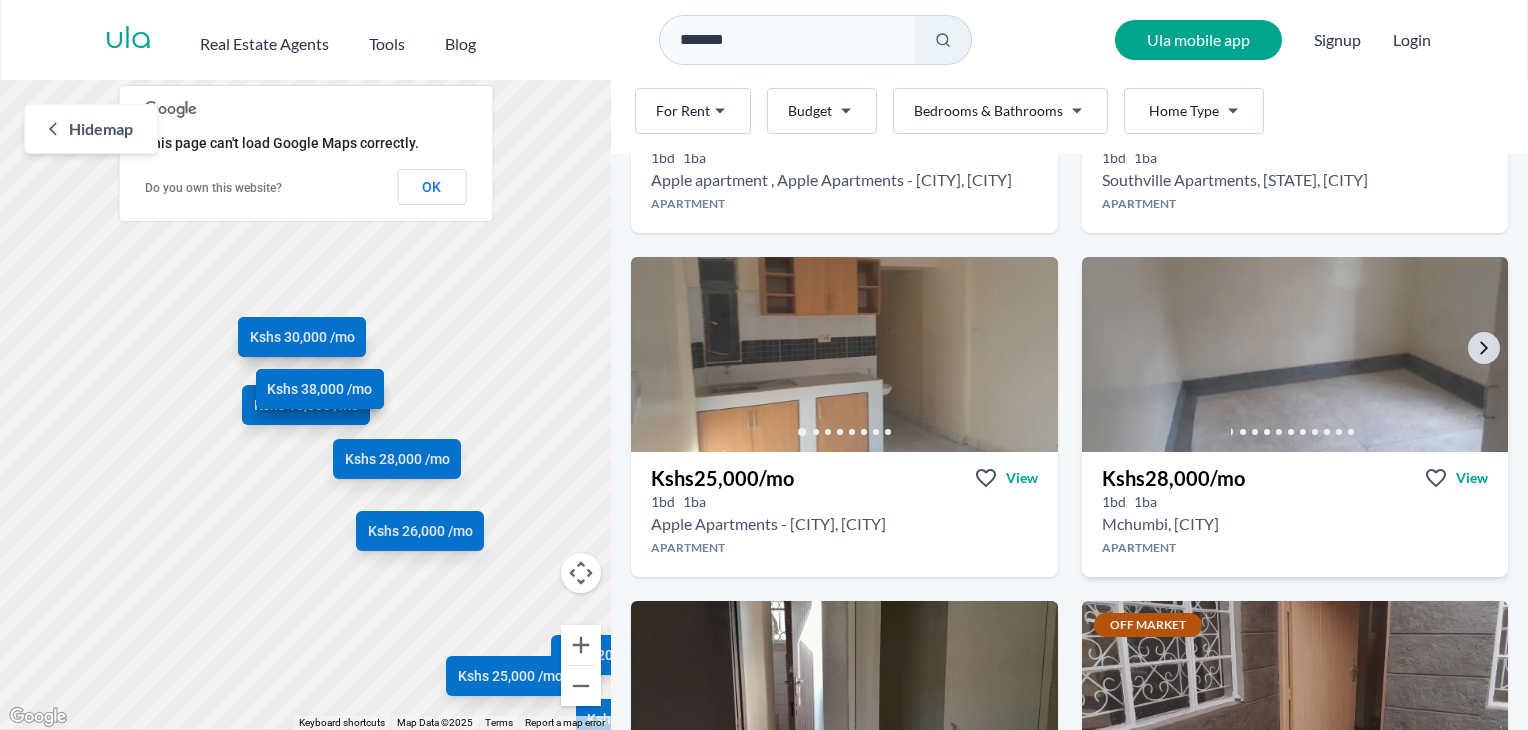 click at bounding box center [1295, 354] 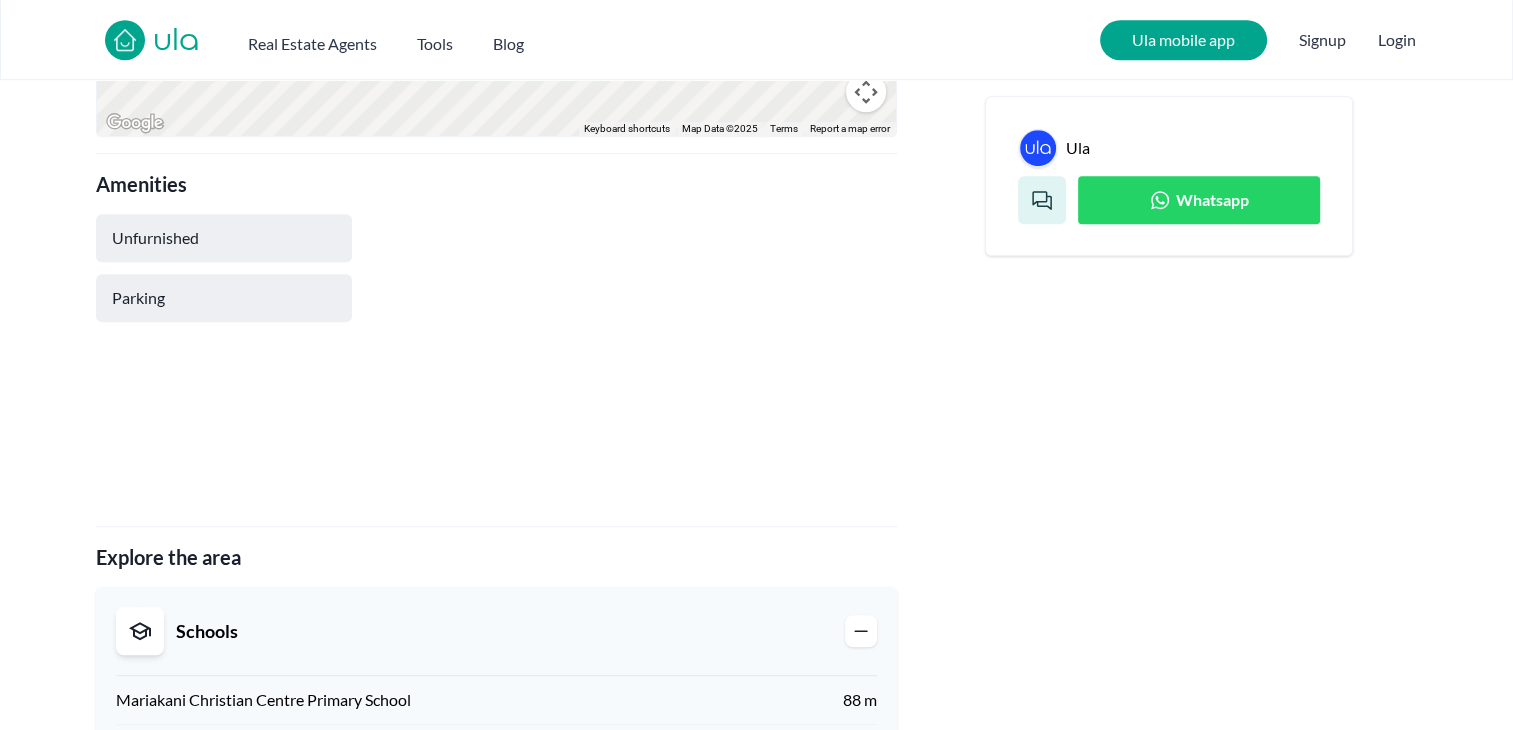 scroll, scrollTop: 1273, scrollLeft: 0, axis: vertical 